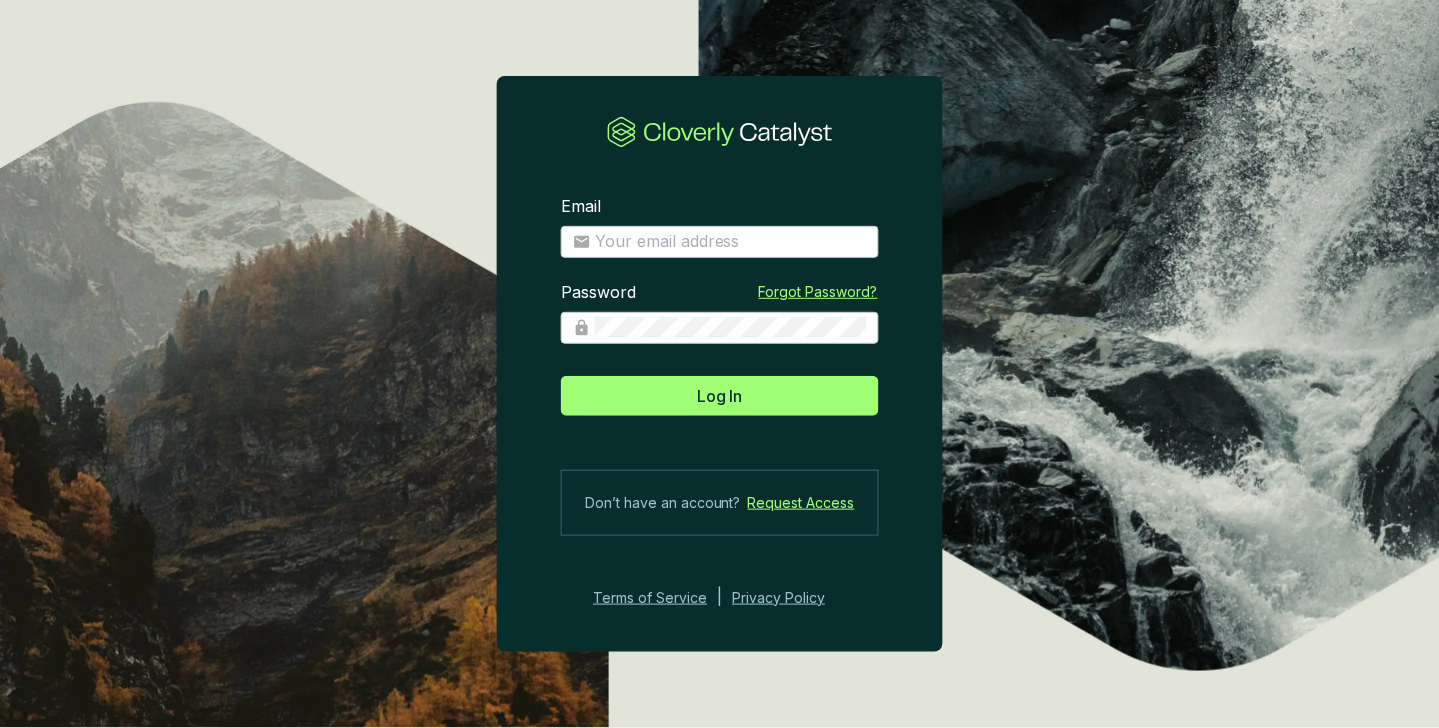 scroll, scrollTop: 0, scrollLeft: 0, axis: both 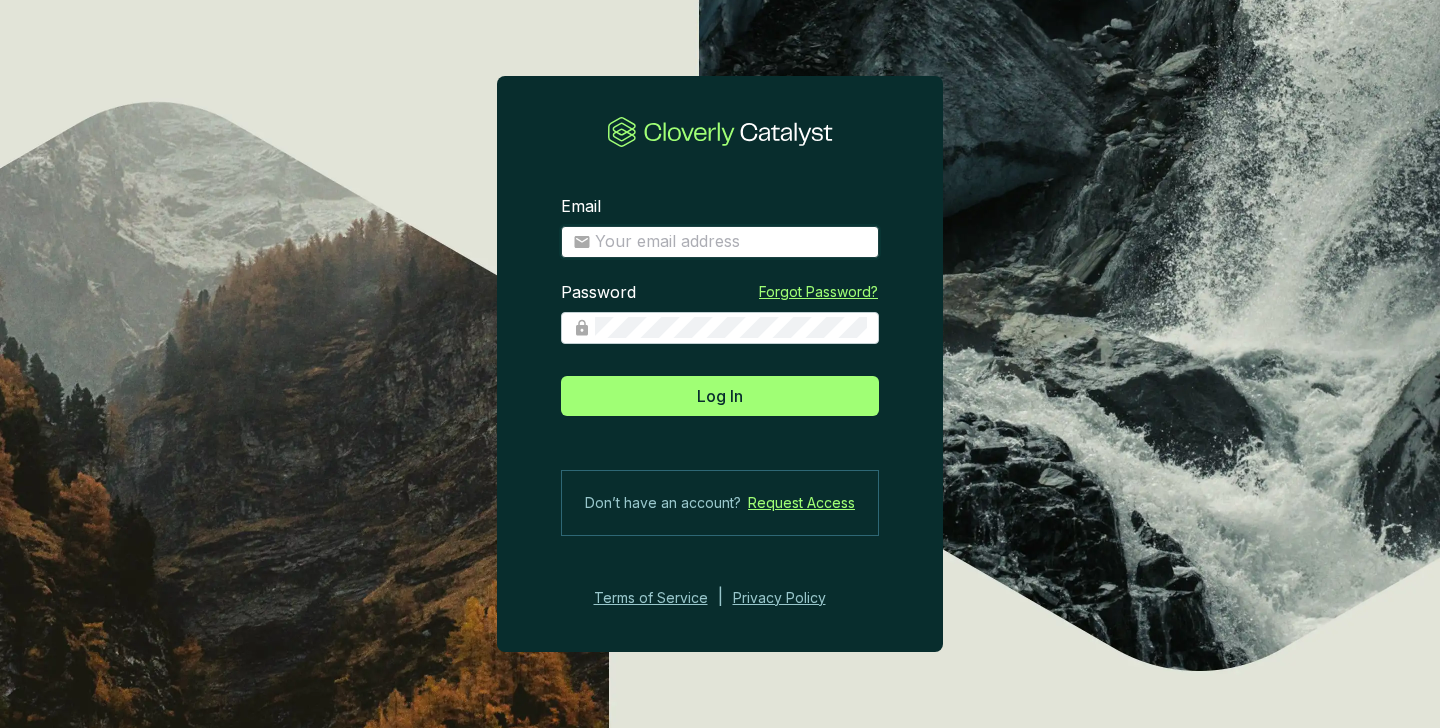 click on "Email" at bounding box center [731, 242] 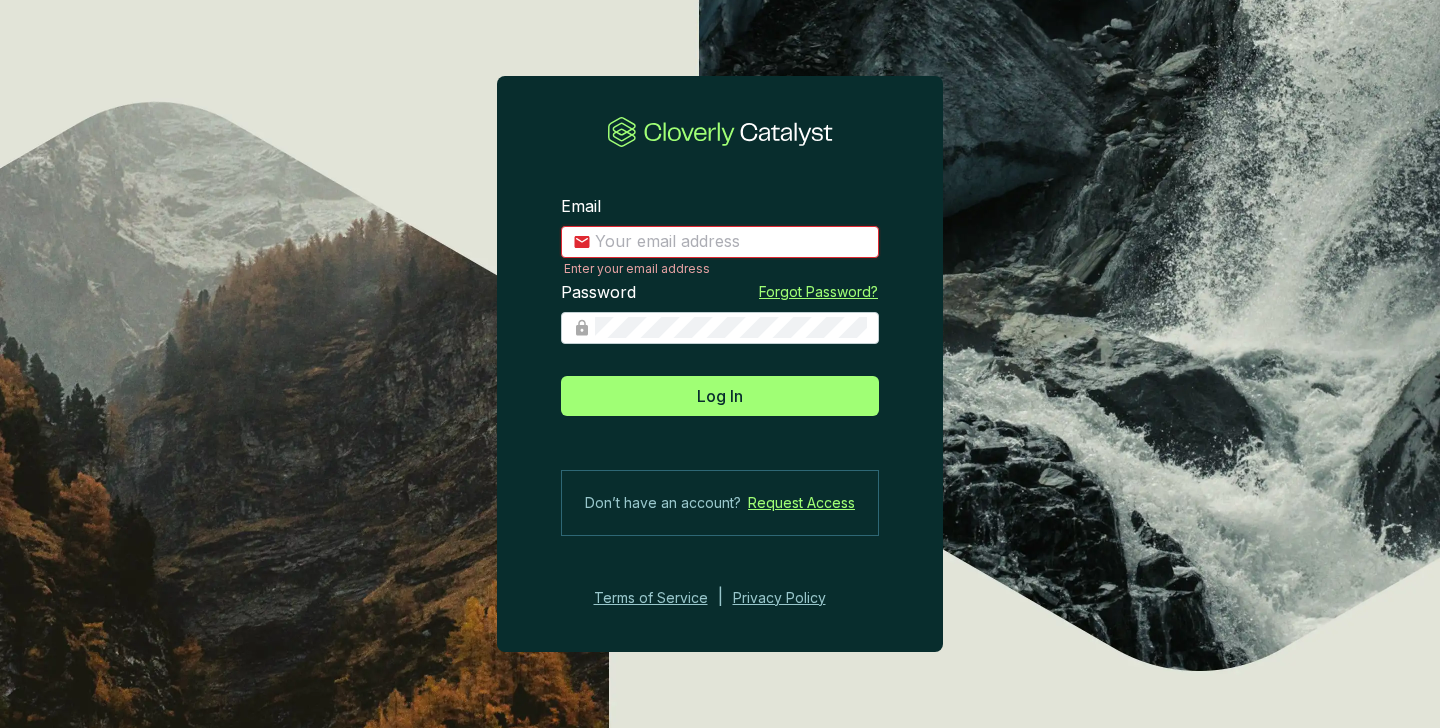 type on "[EMAIL]" 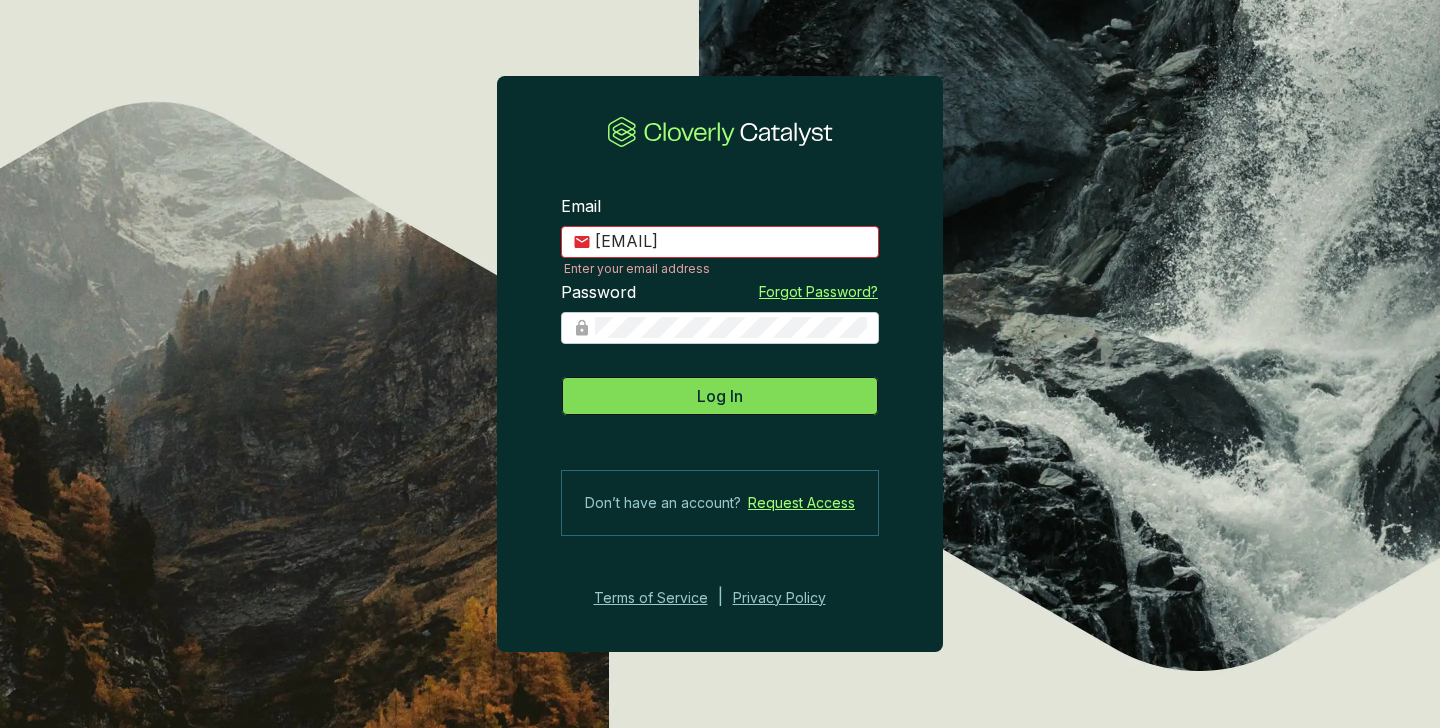 click on "Log In" at bounding box center [720, 396] 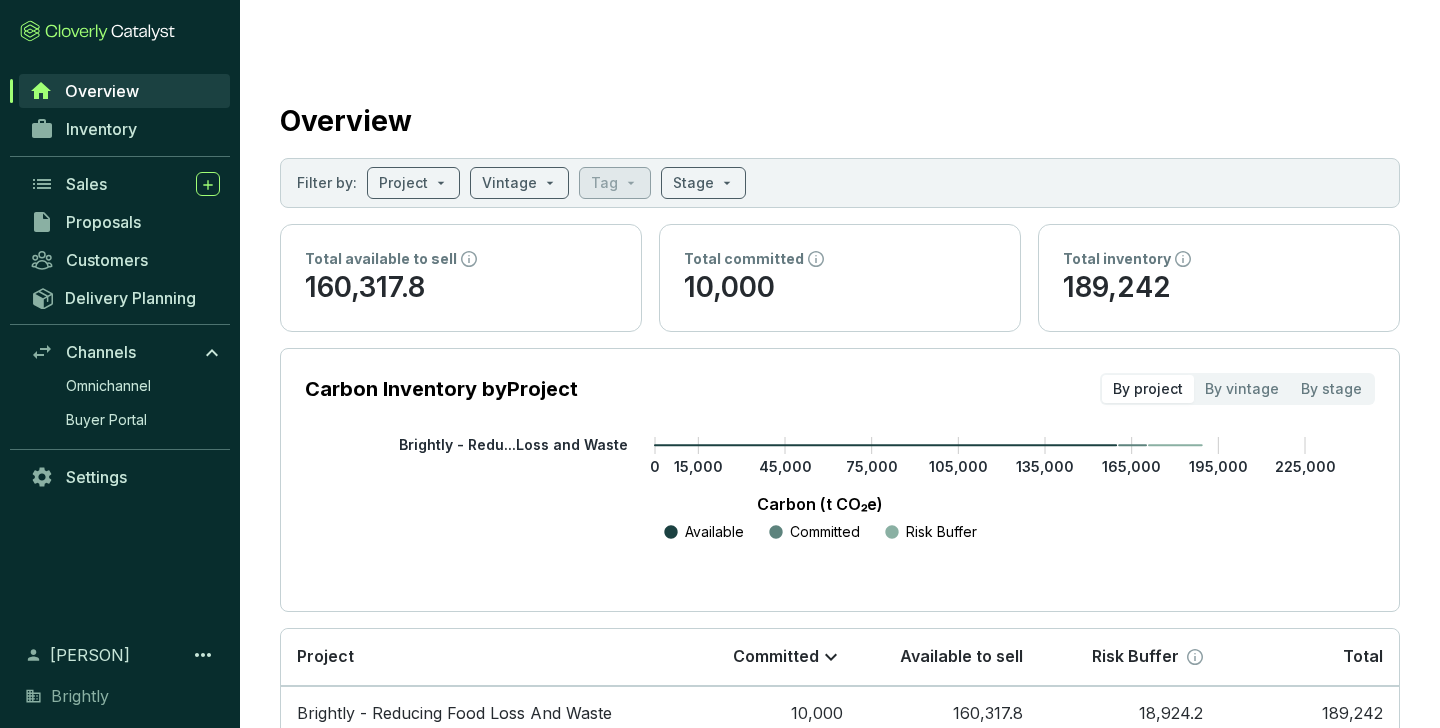 drag, startPoint x: 1434, startPoint y: 8, endPoint x: 1031, endPoint y: -14, distance: 403.60004 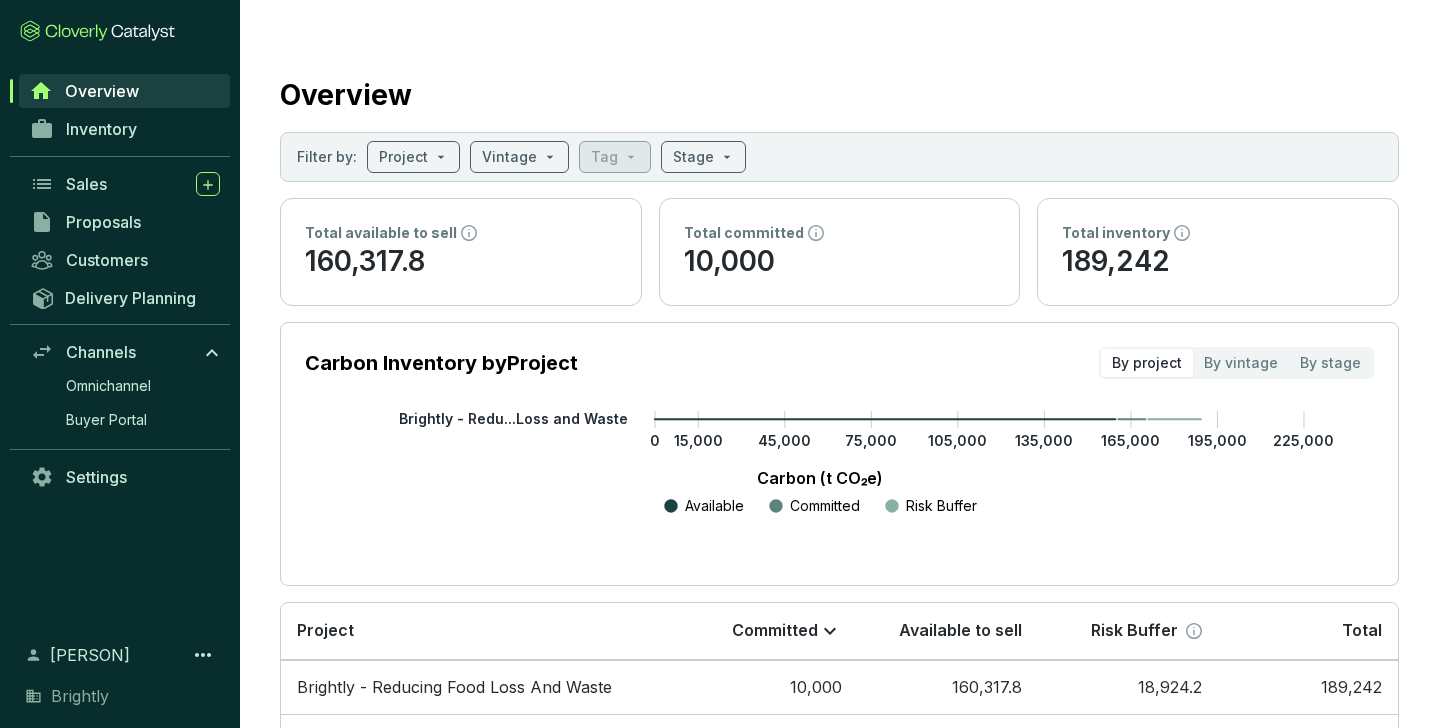 scroll, scrollTop: 0, scrollLeft: 0, axis: both 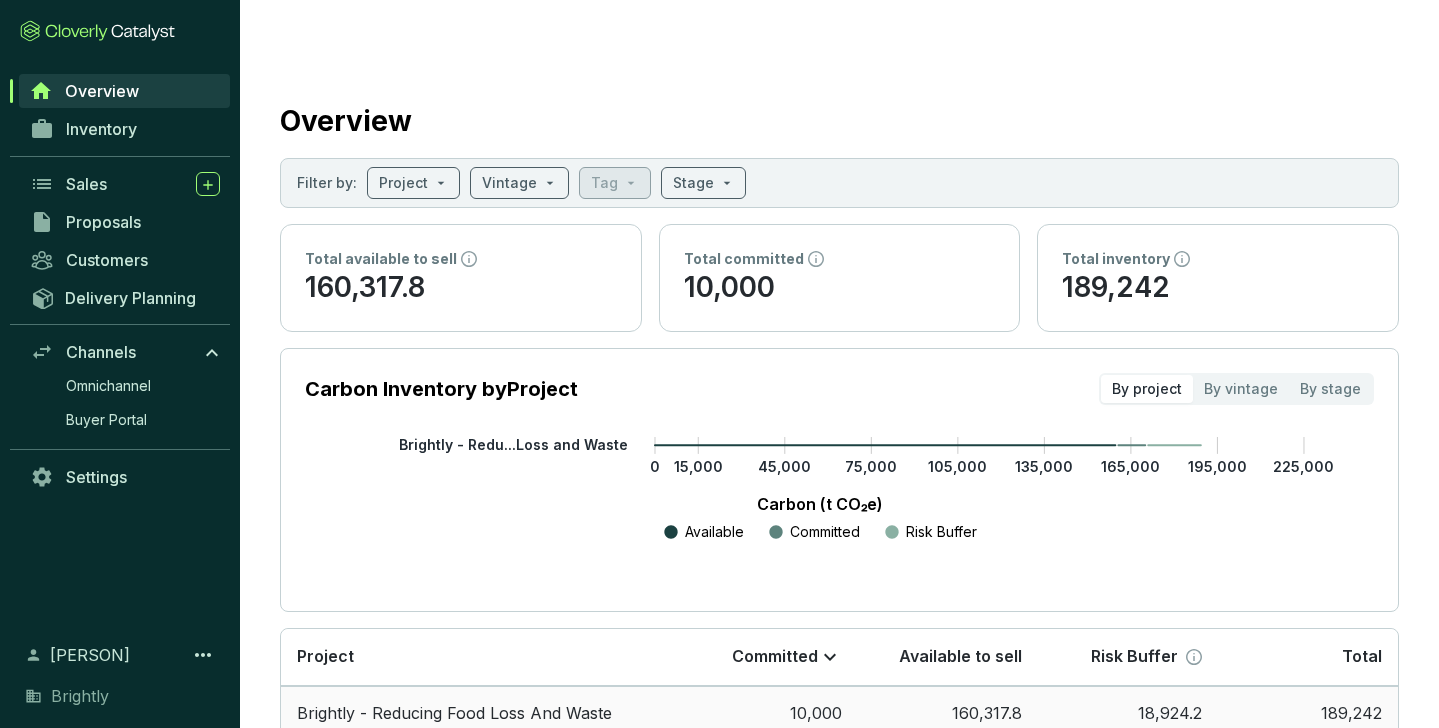 click on "Brightly - Reducing Food Loss And Waste" at bounding box center (479, 713) 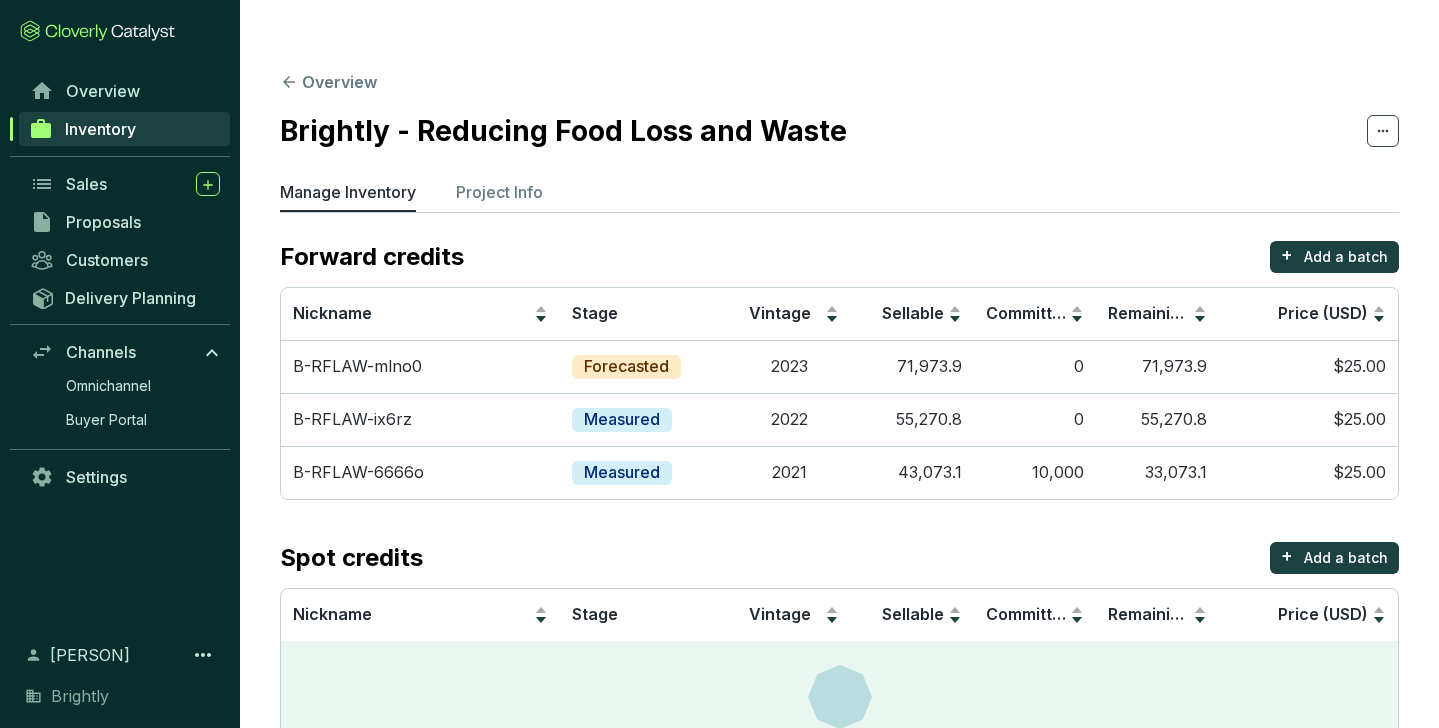 click on "Inventory" at bounding box center (124, 129) 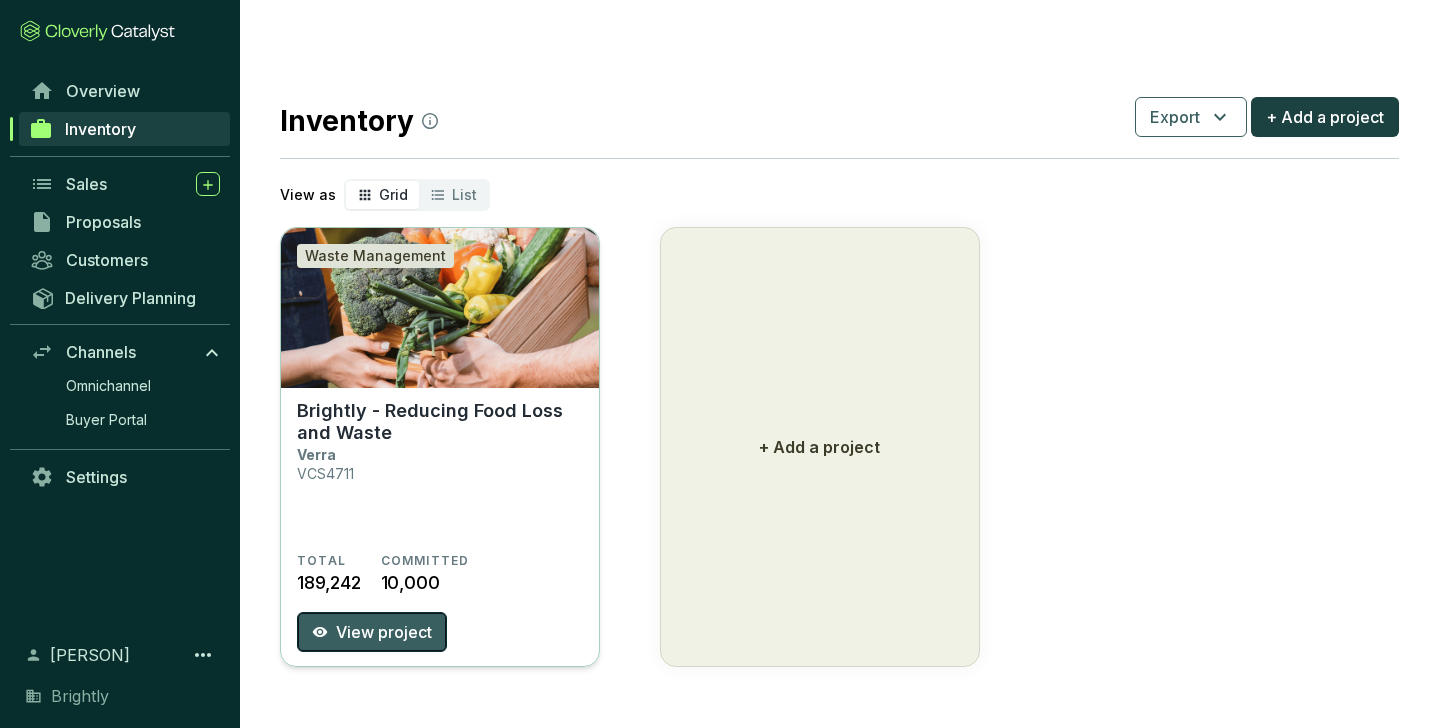 click on "View project" at bounding box center [384, 632] 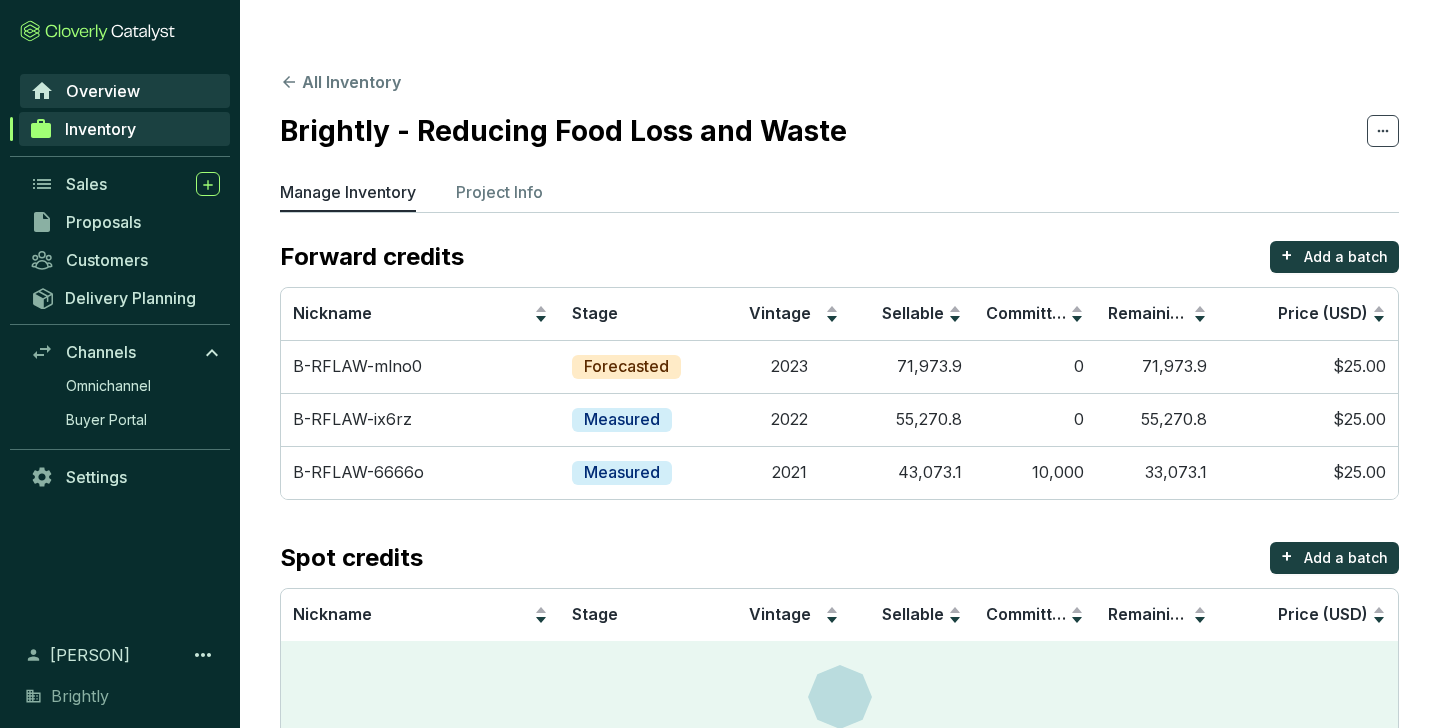 click on "Overview" at bounding box center [103, 91] 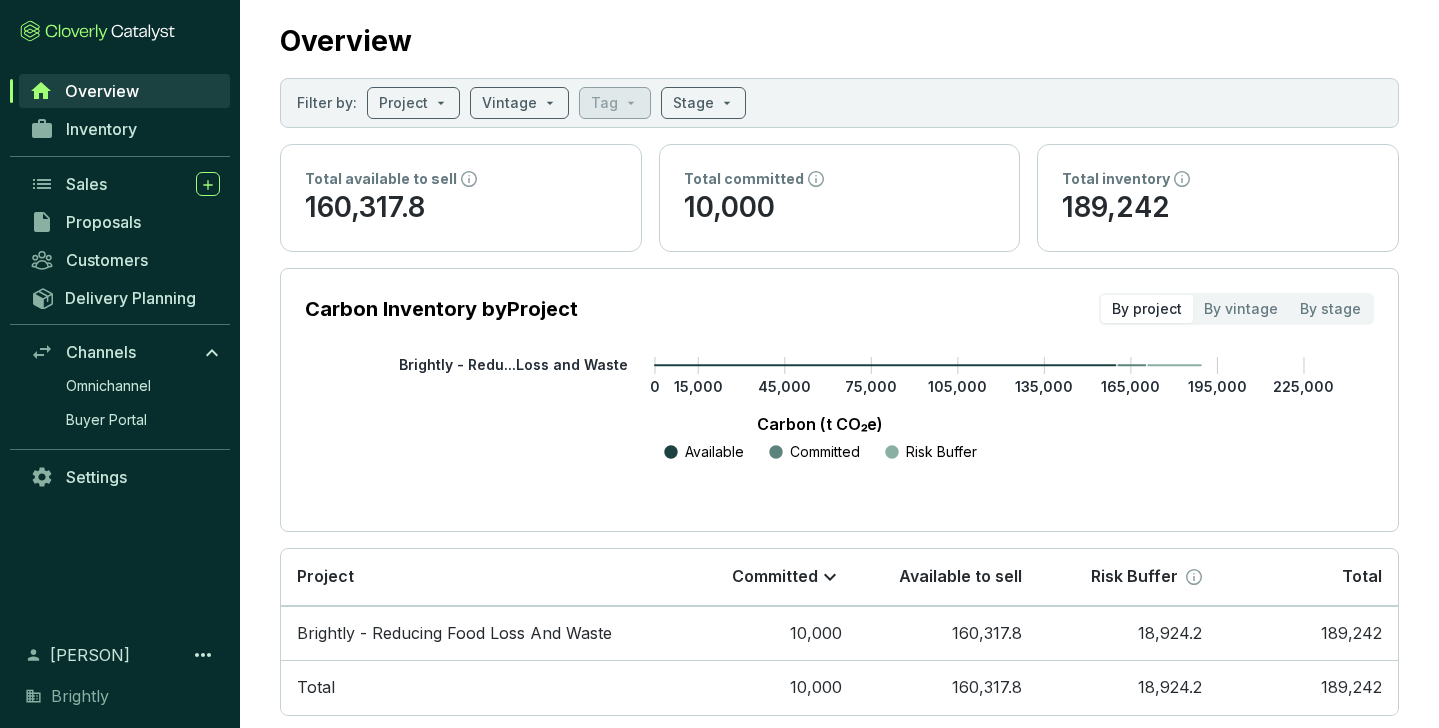 scroll, scrollTop: 0, scrollLeft: 0, axis: both 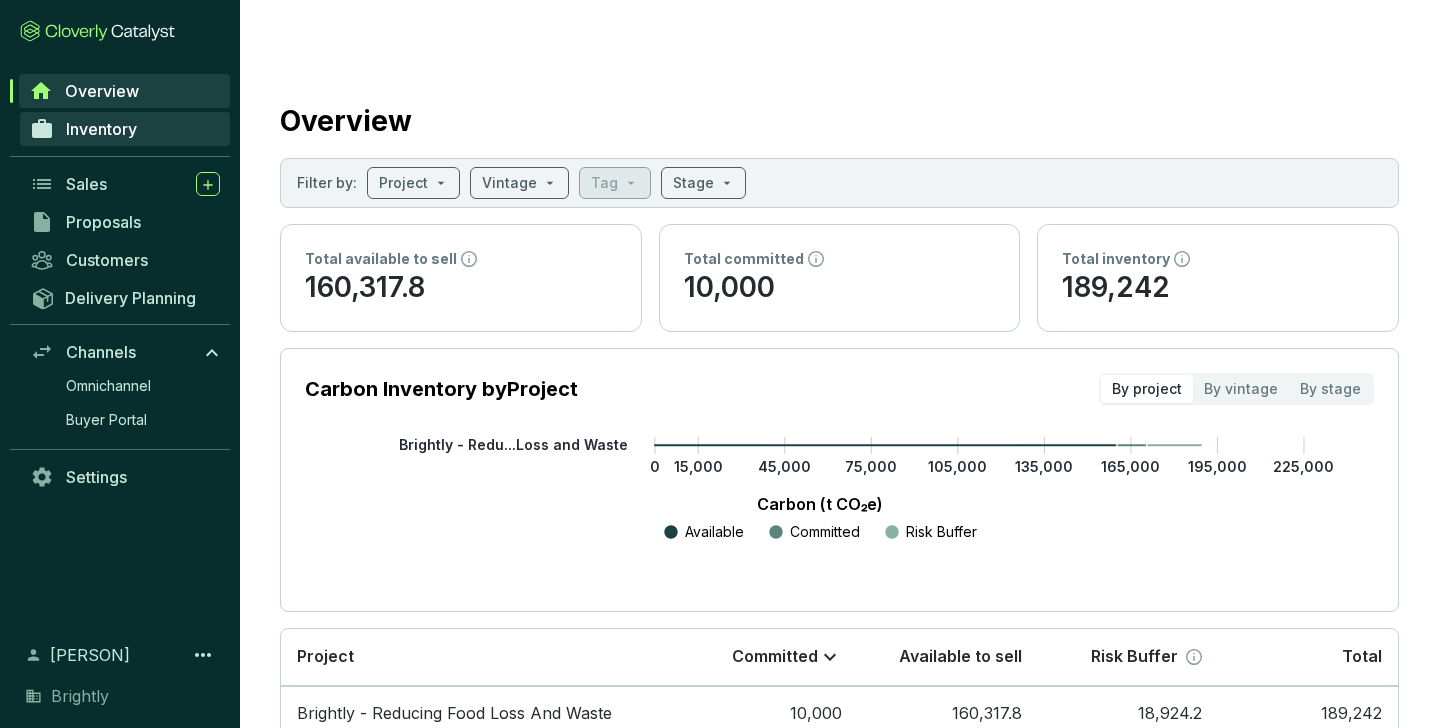 click on "Inventory" at bounding box center [125, 129] 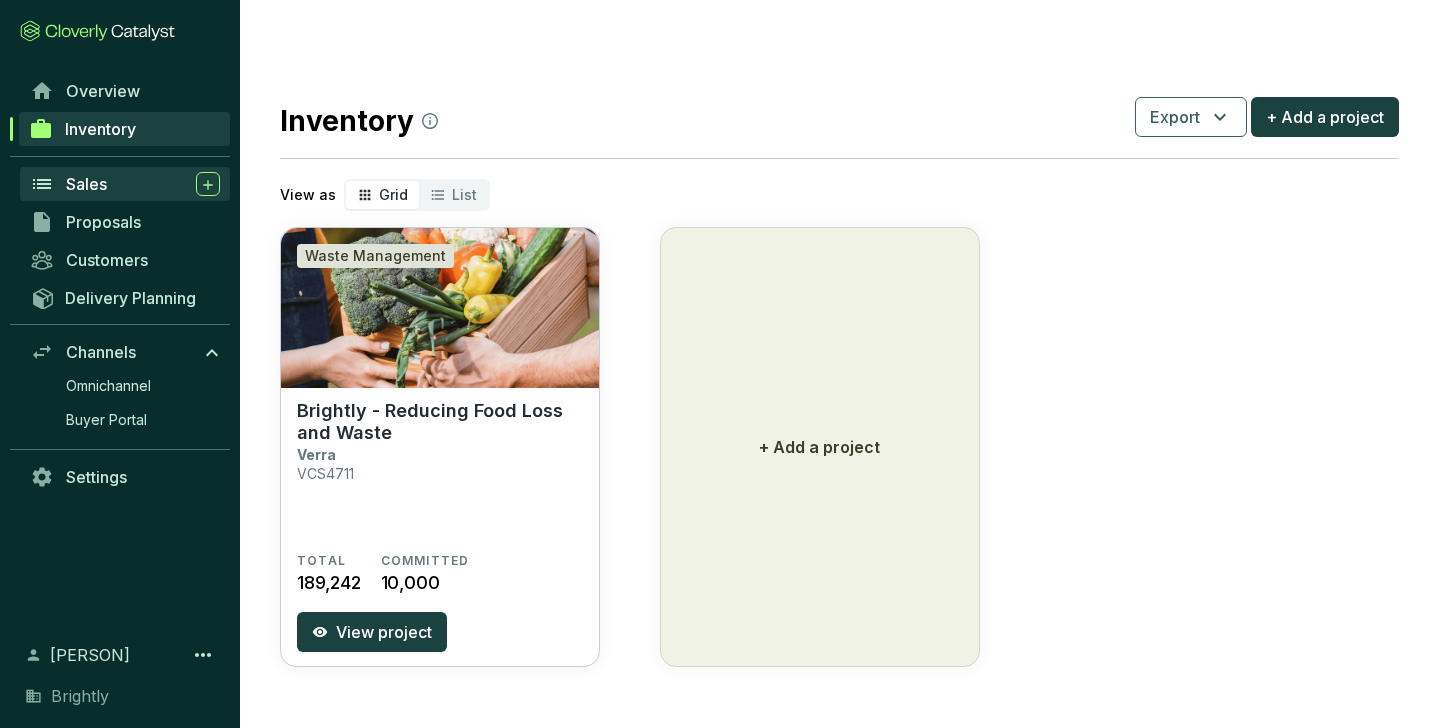 click on "Sales" at bounding box center (143, 184) 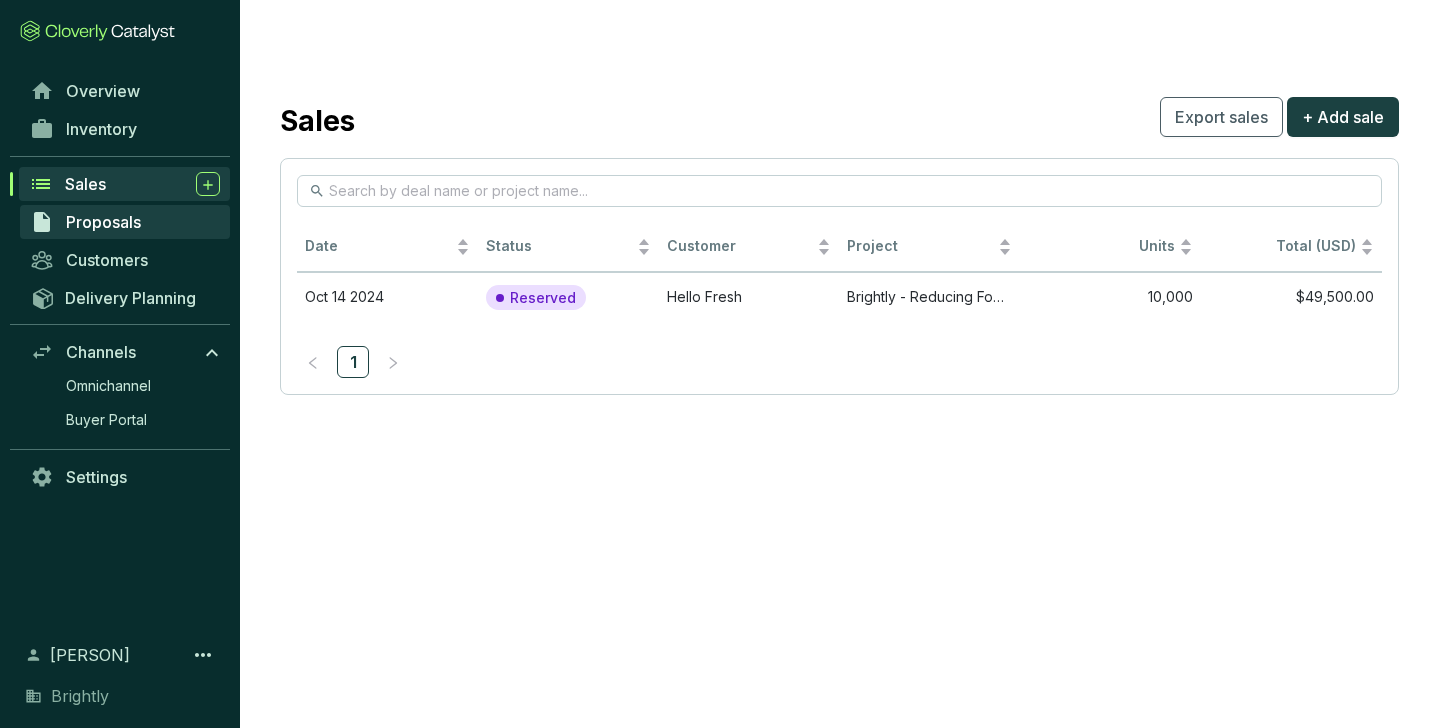 click on "Proposals" at bounding box center (103, 222) 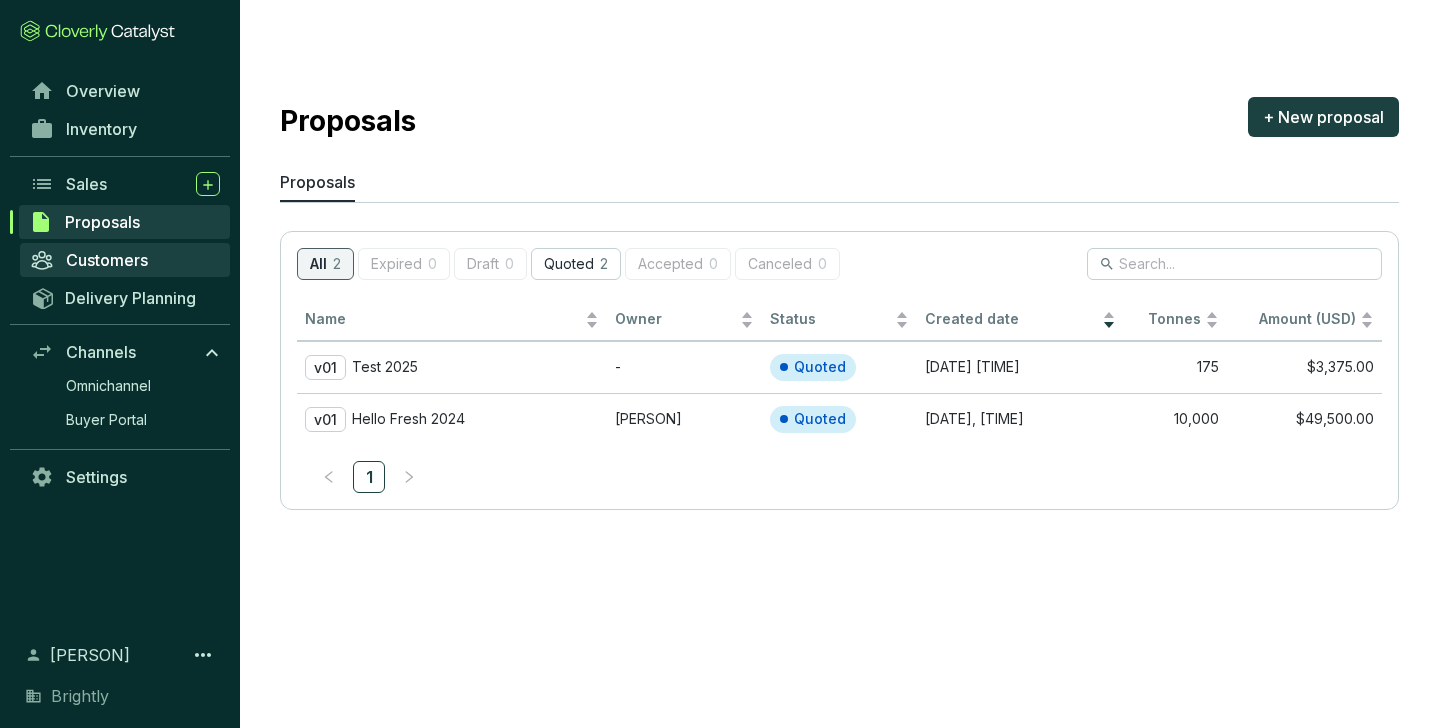 click on "Customers" at bounding box center (107, 260) 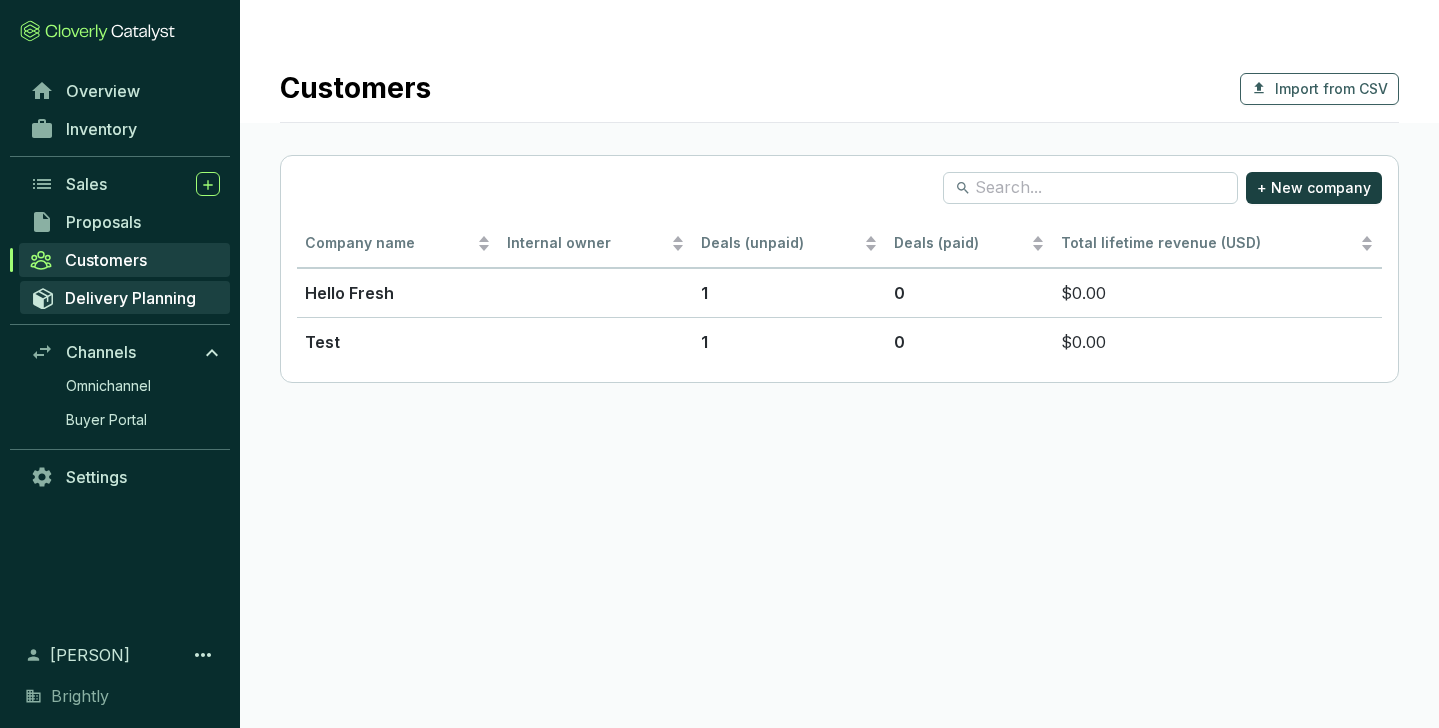 click on "Delivery Planning" at bounding box center [130, 298] 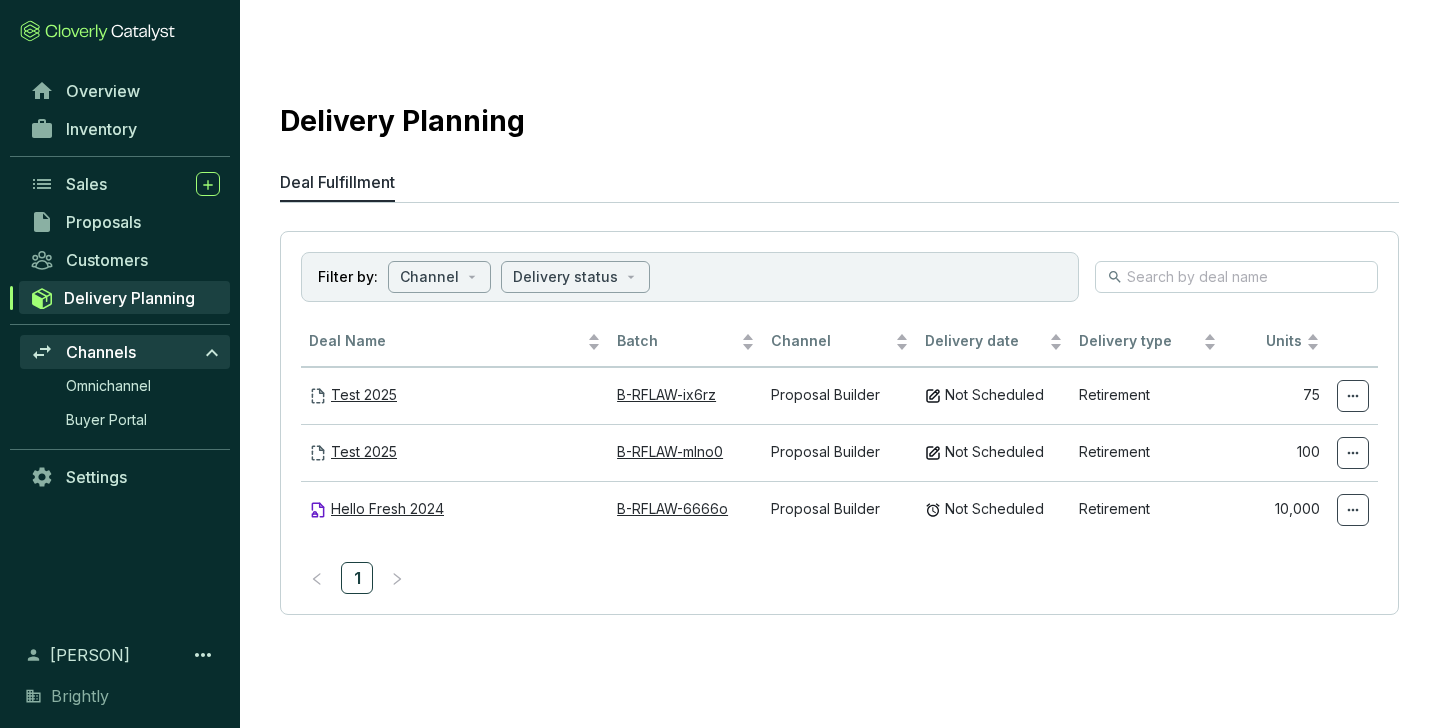 click on "Channels" at bounding box center (101, 352) 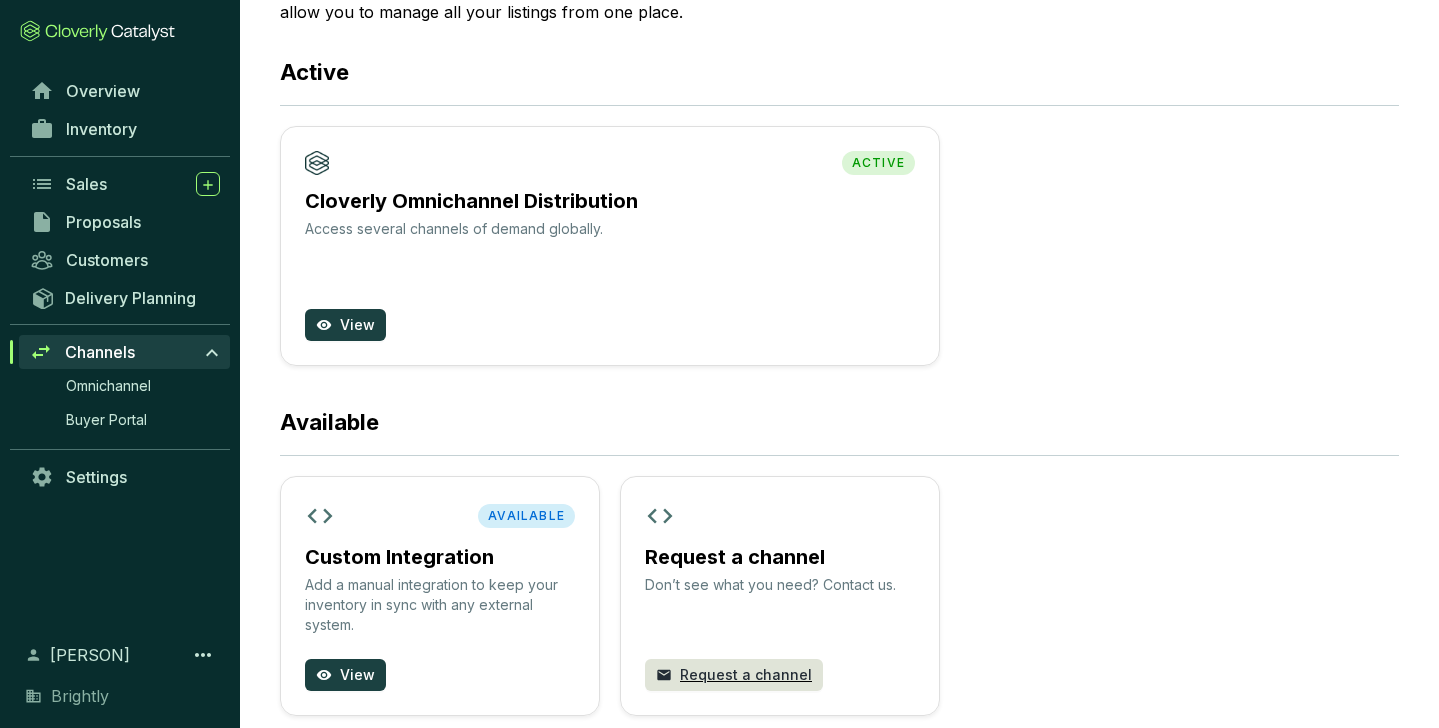 scroll, scrollTop: 0, scrollLeft: 0, axis: both 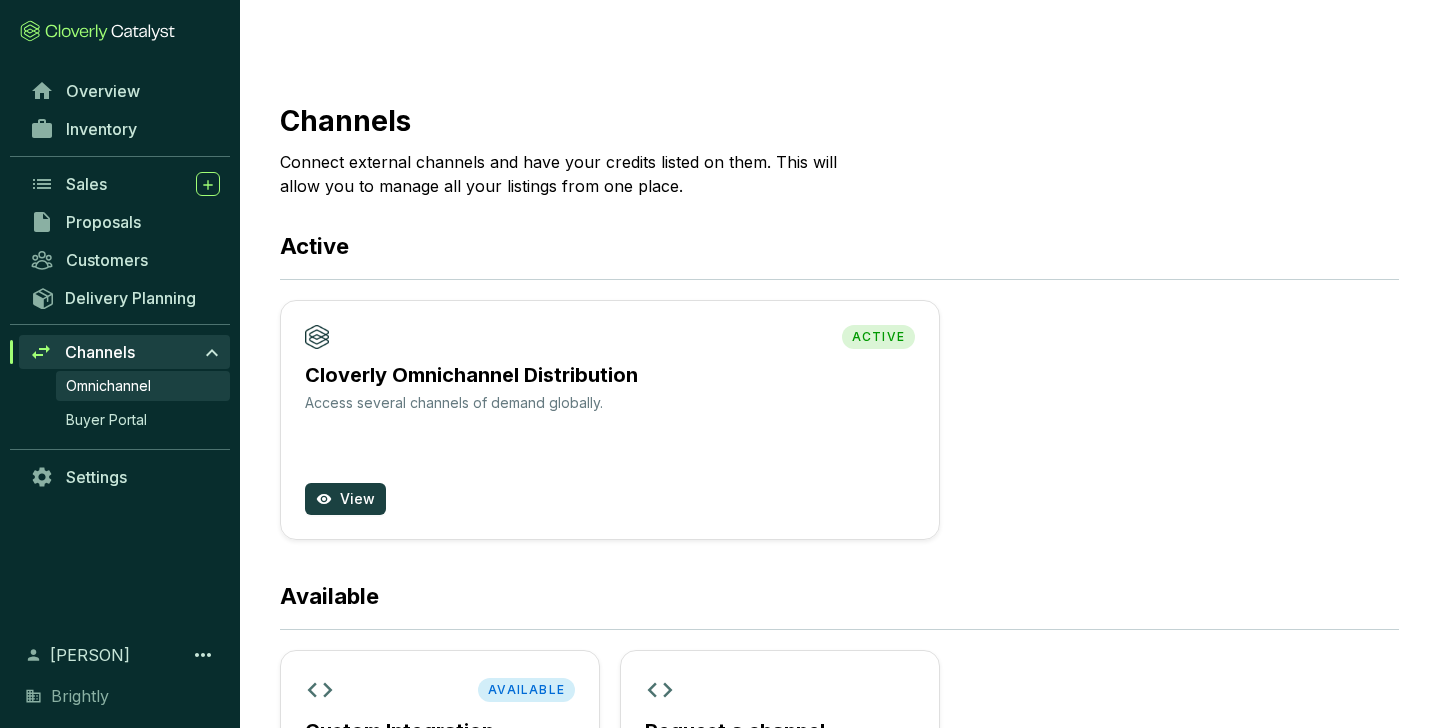 click on "Omnichannel" at bounding box center (143, 386) 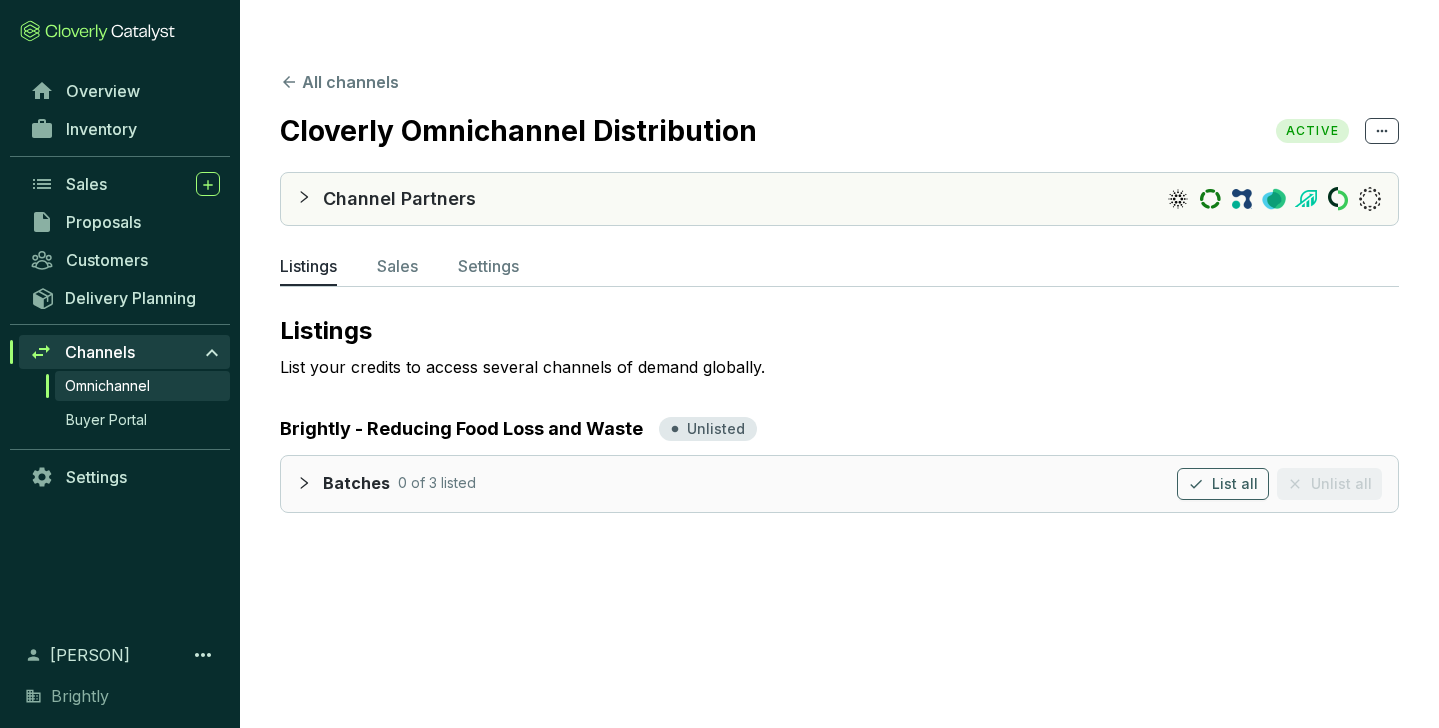 click 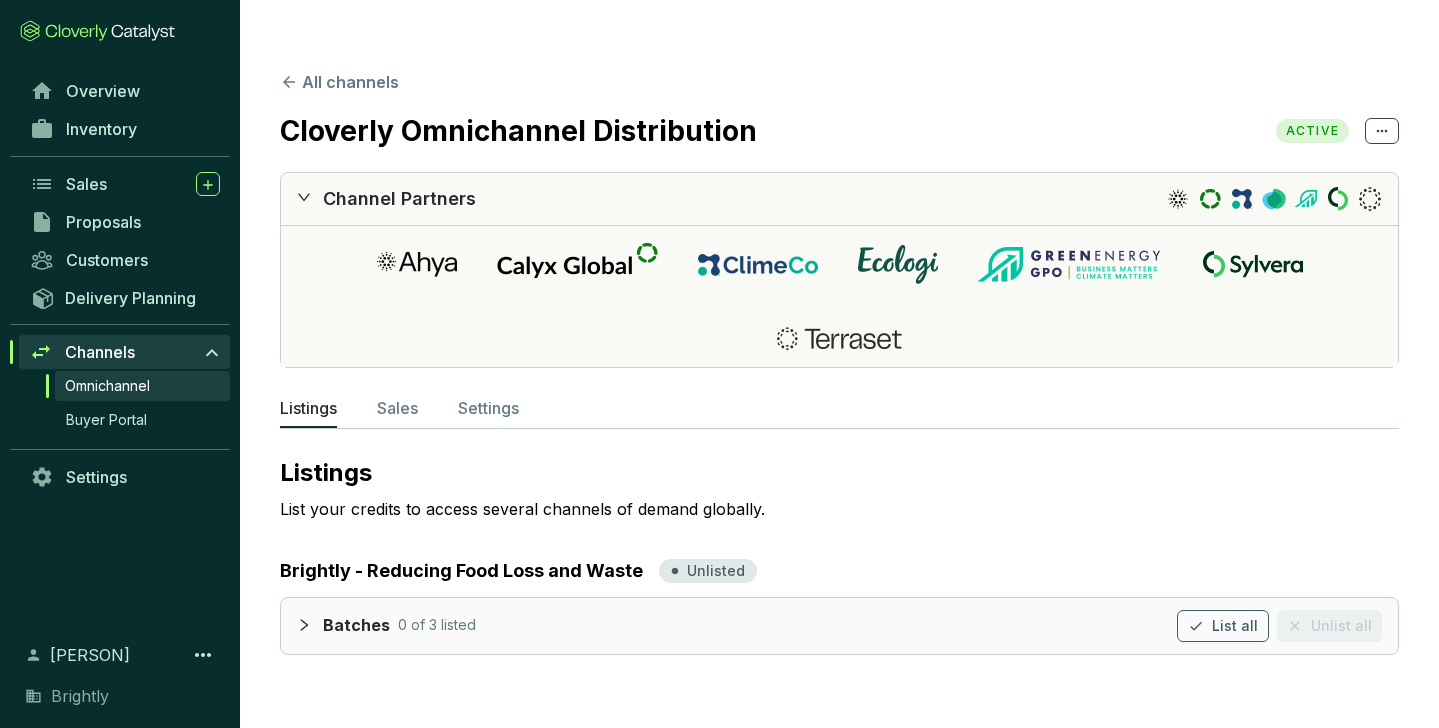 click 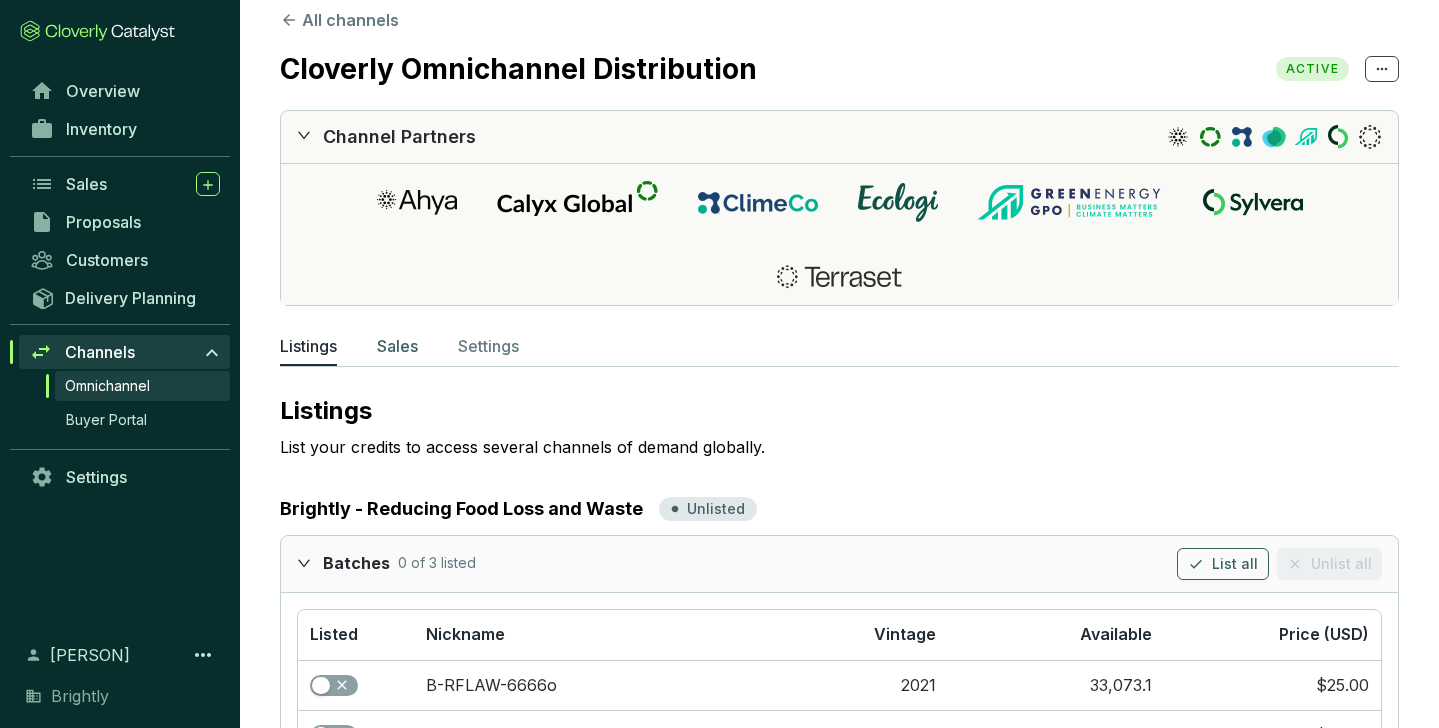 scroll, scrollTop: 0, scrollLeft: 0, axis: both 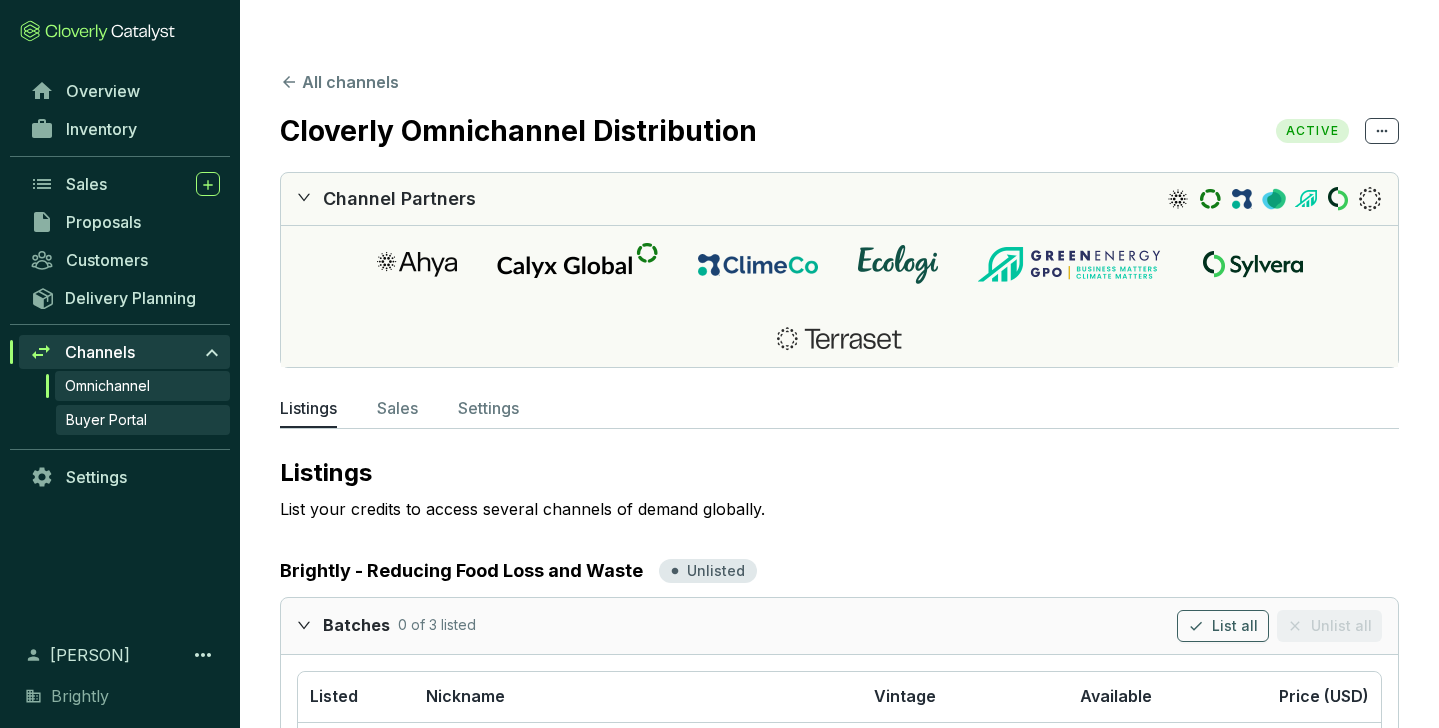 click on "Buyer Portal" at bounding box center [106, 420] 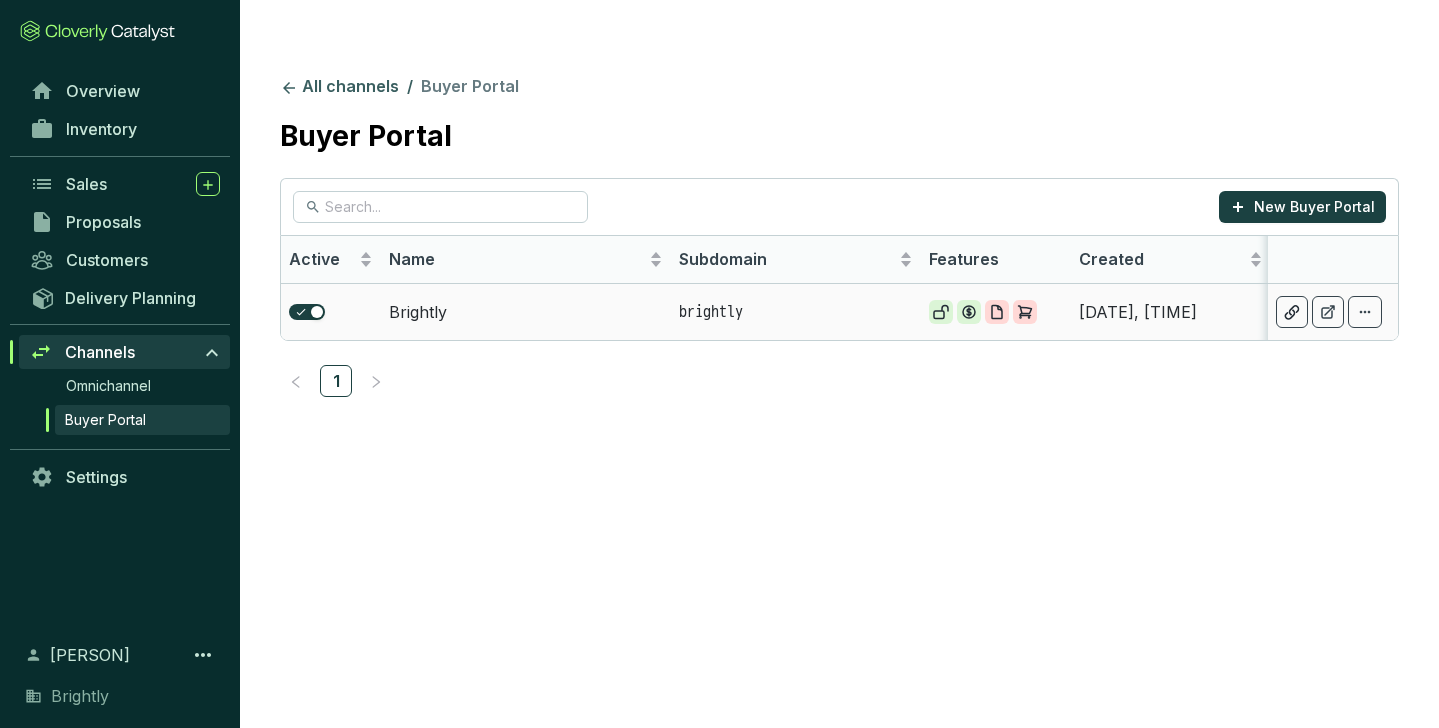 click on "Brightly" at bounding box center (526, 311) 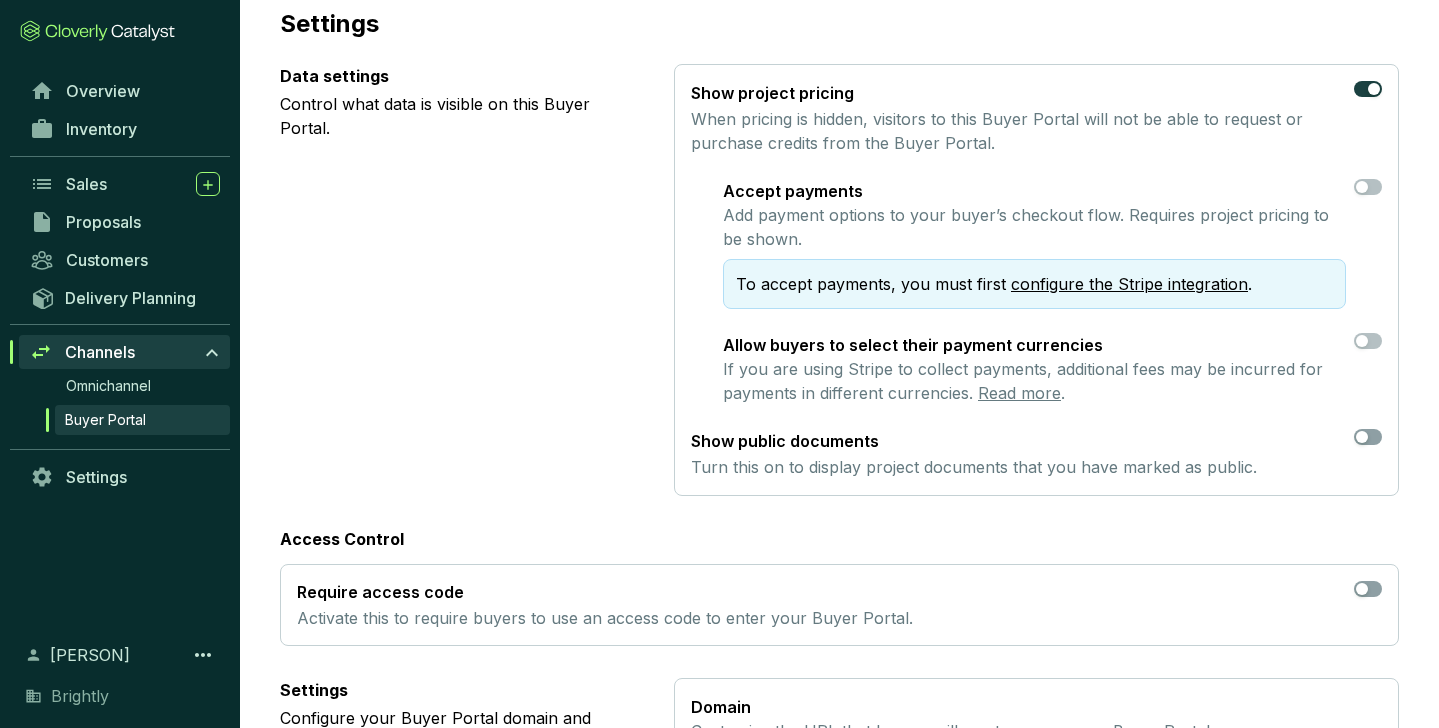 scroll, scrollTop: 0, scrollLeft: 0, axis: both 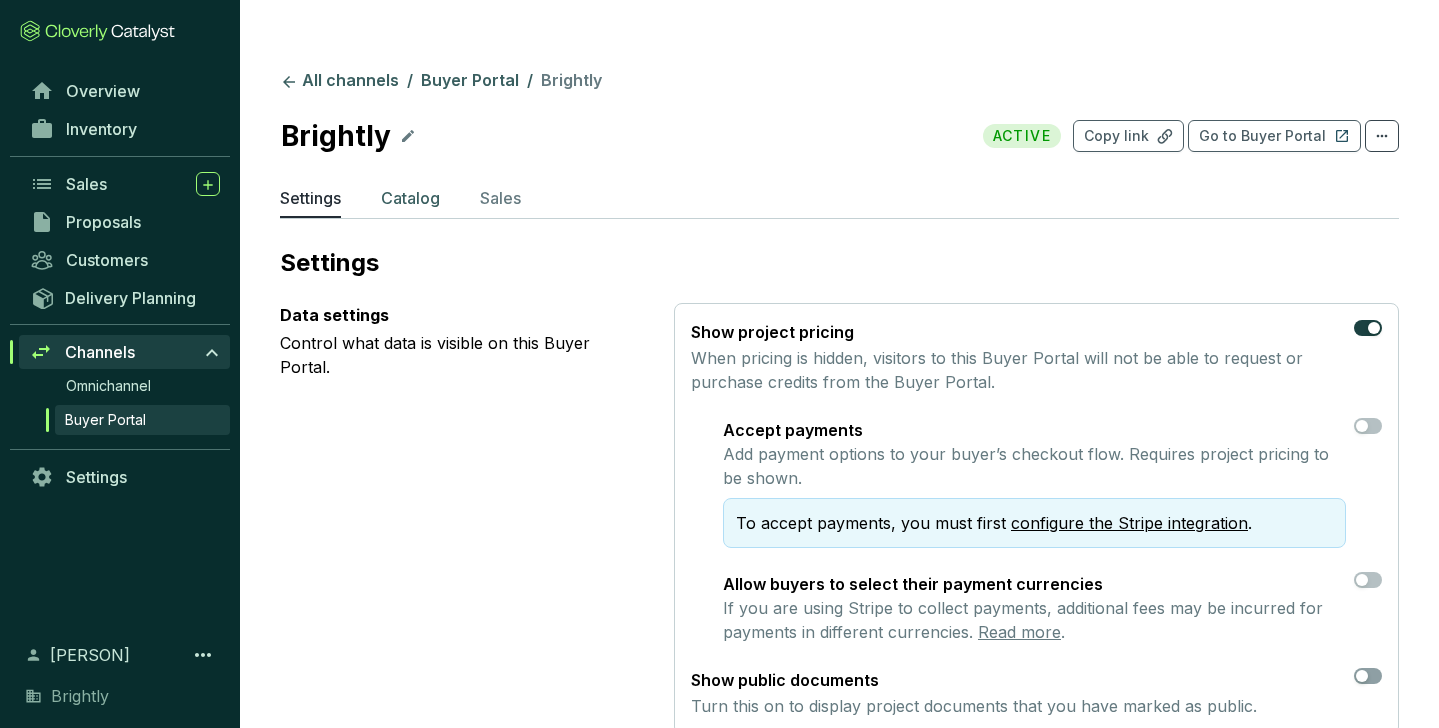 click on "Catalog" at bounding box center (410, 198) 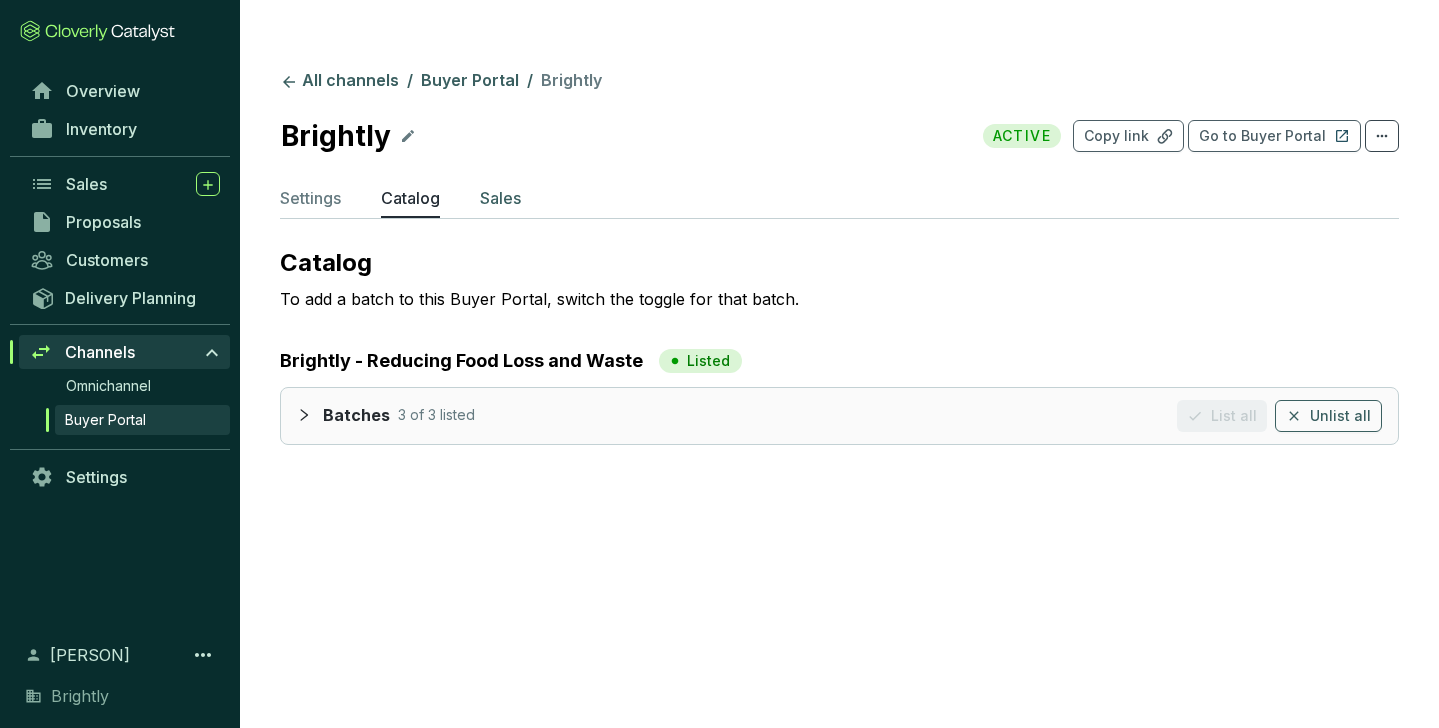 click on "Sales" at bounding box center (500, 198) 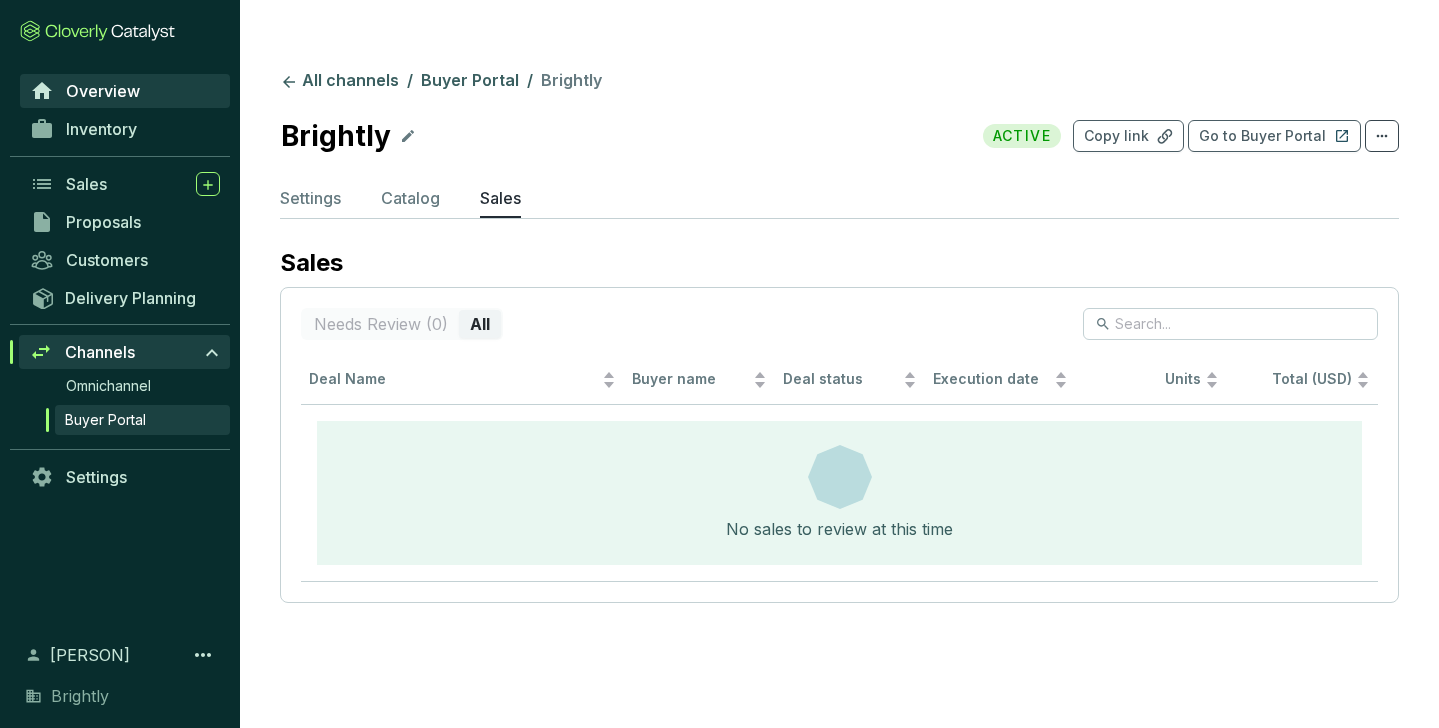 click on "Overview" at bounding box center [125, 91] 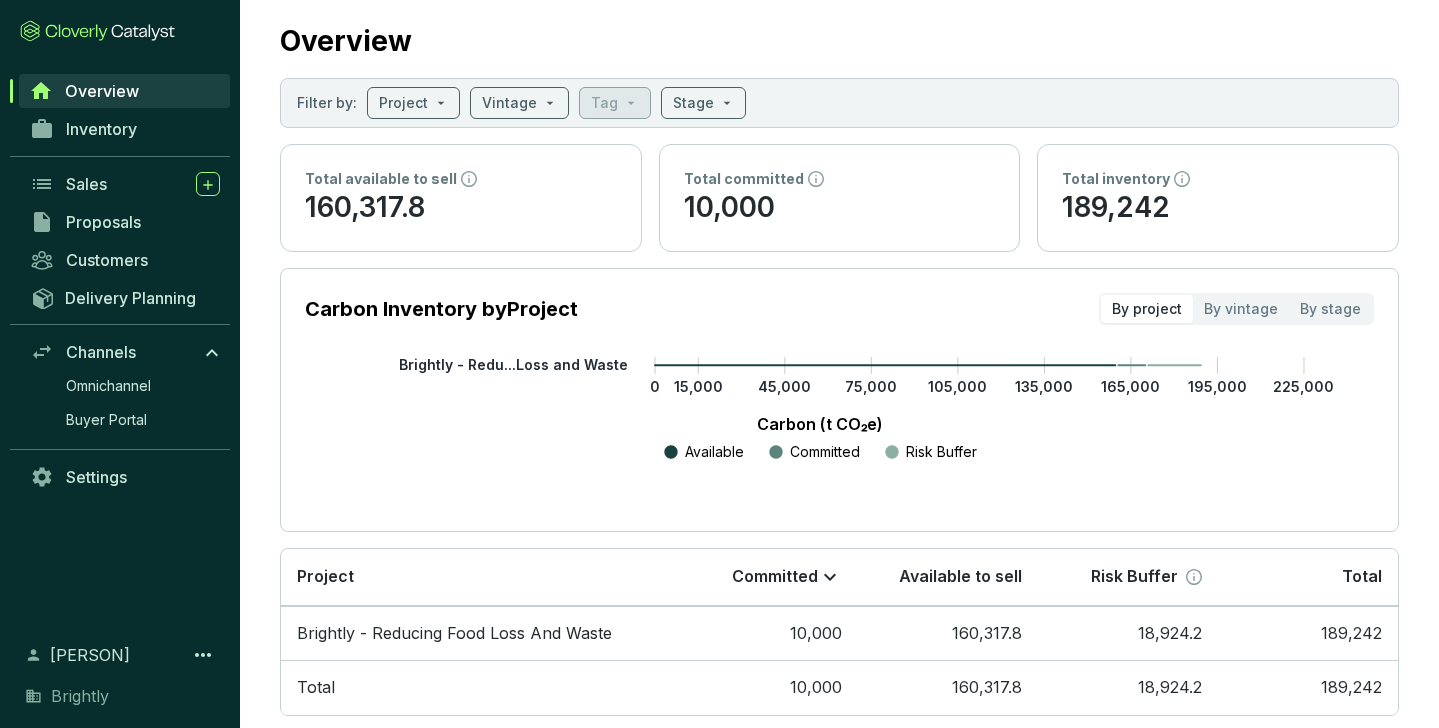 scroll, scrollTop: 0, scrollLeft: 0, axis: both 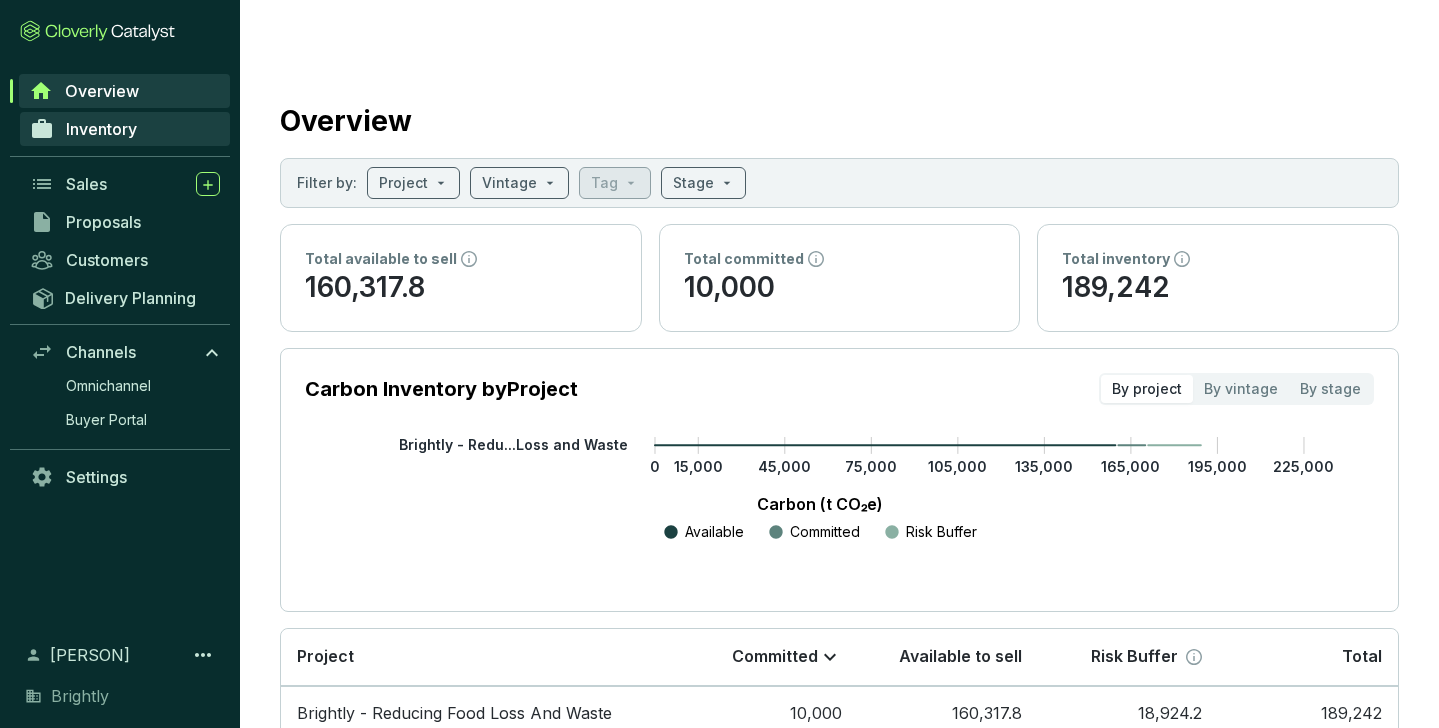 click on "Inventory" at bounding box center [101, 129] 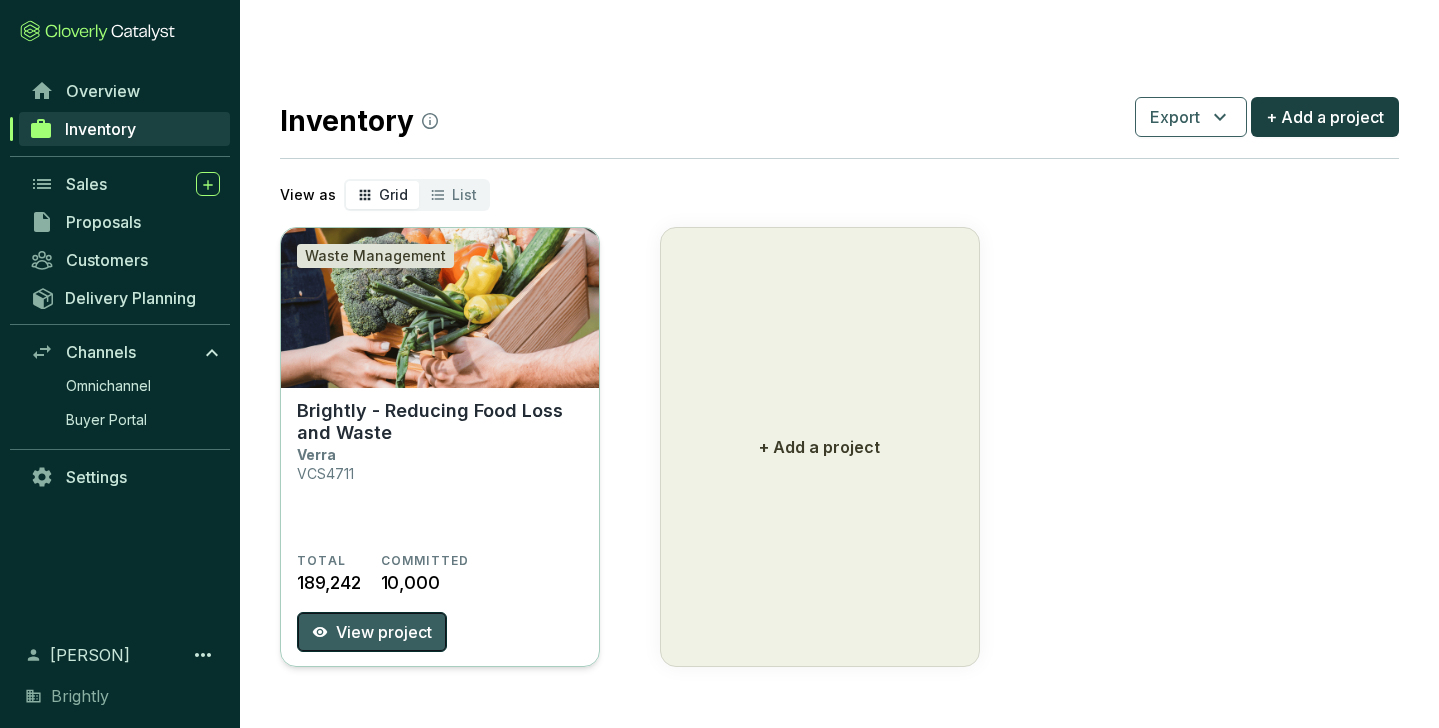 click on "View project" at bounding box center (384, 632) 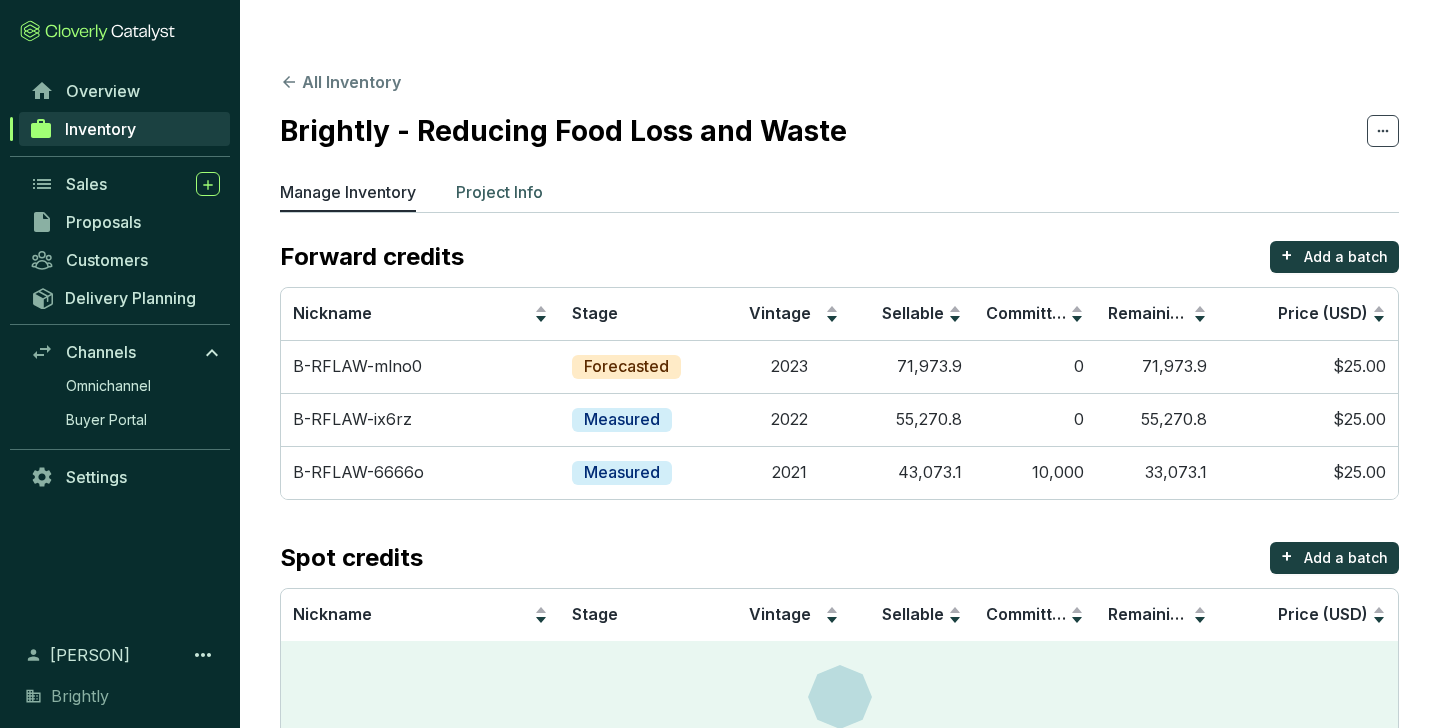 click on "Project Info" at bounding box center (499, 192) 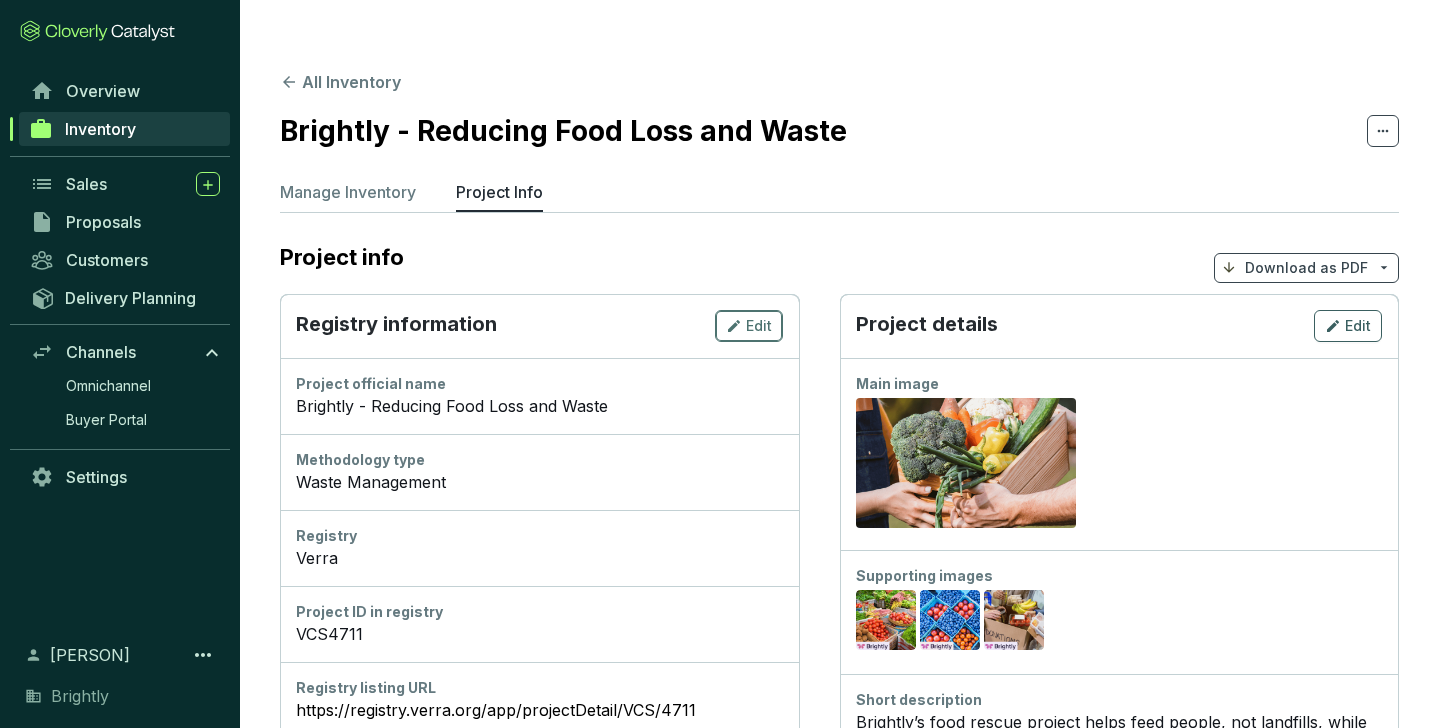click on "Edit" at bounding box center (759, 326) 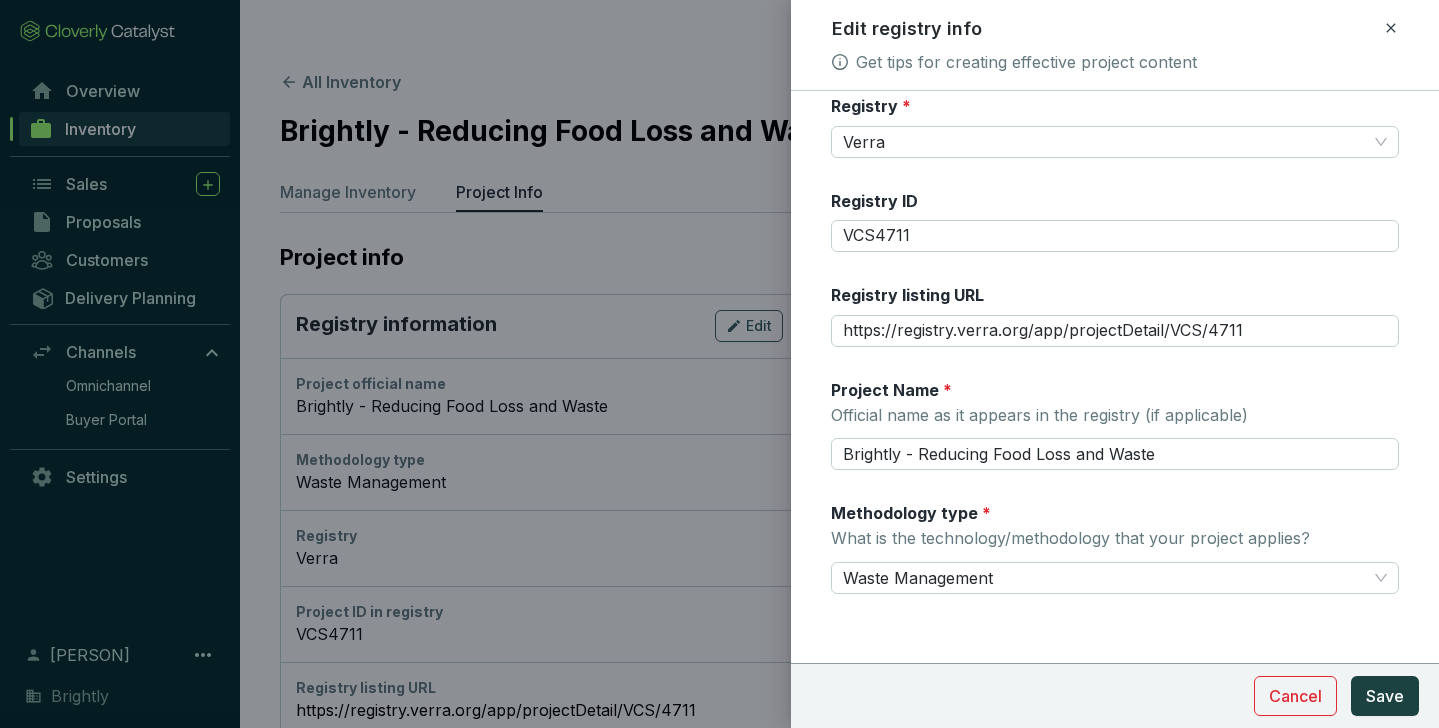 scroll, scrollTop: 28, scrollLeft: 0, axis: vertical 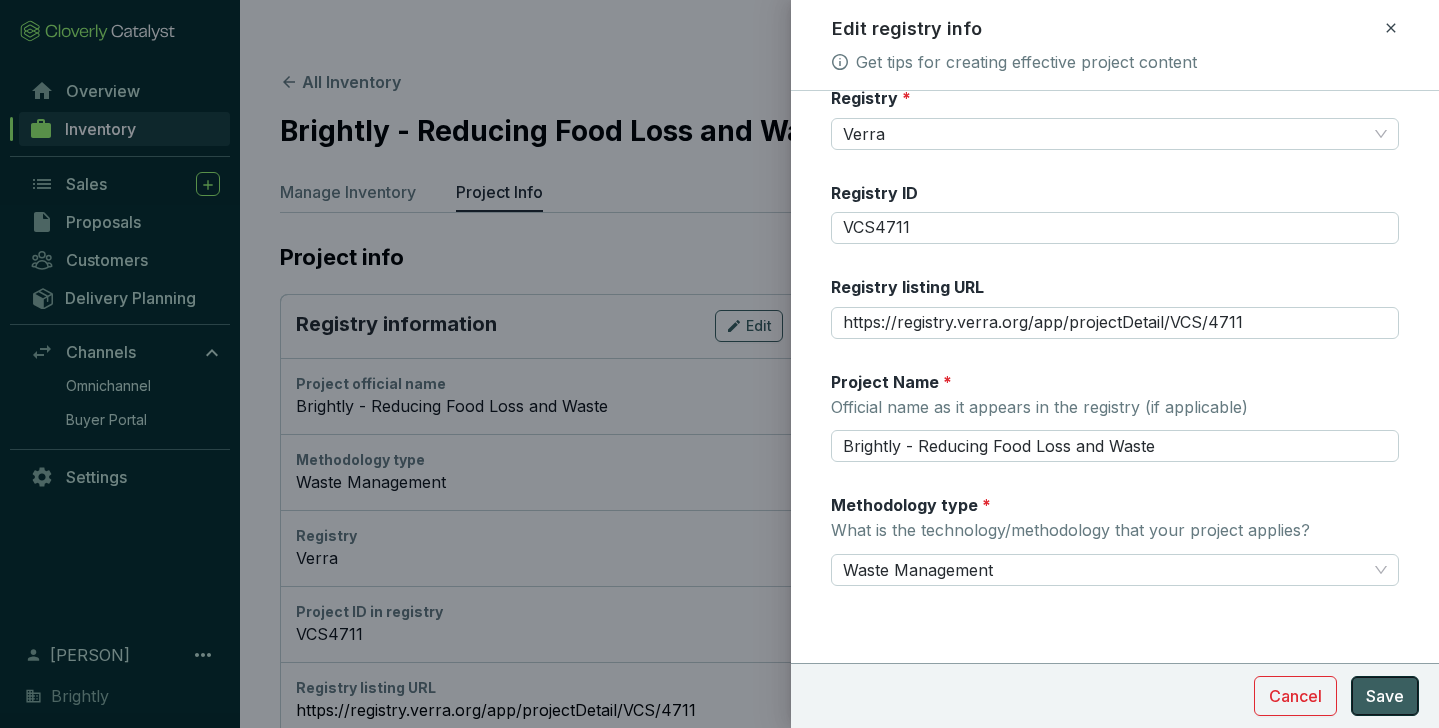 click on "Save" at bounding box center (1385, 696) 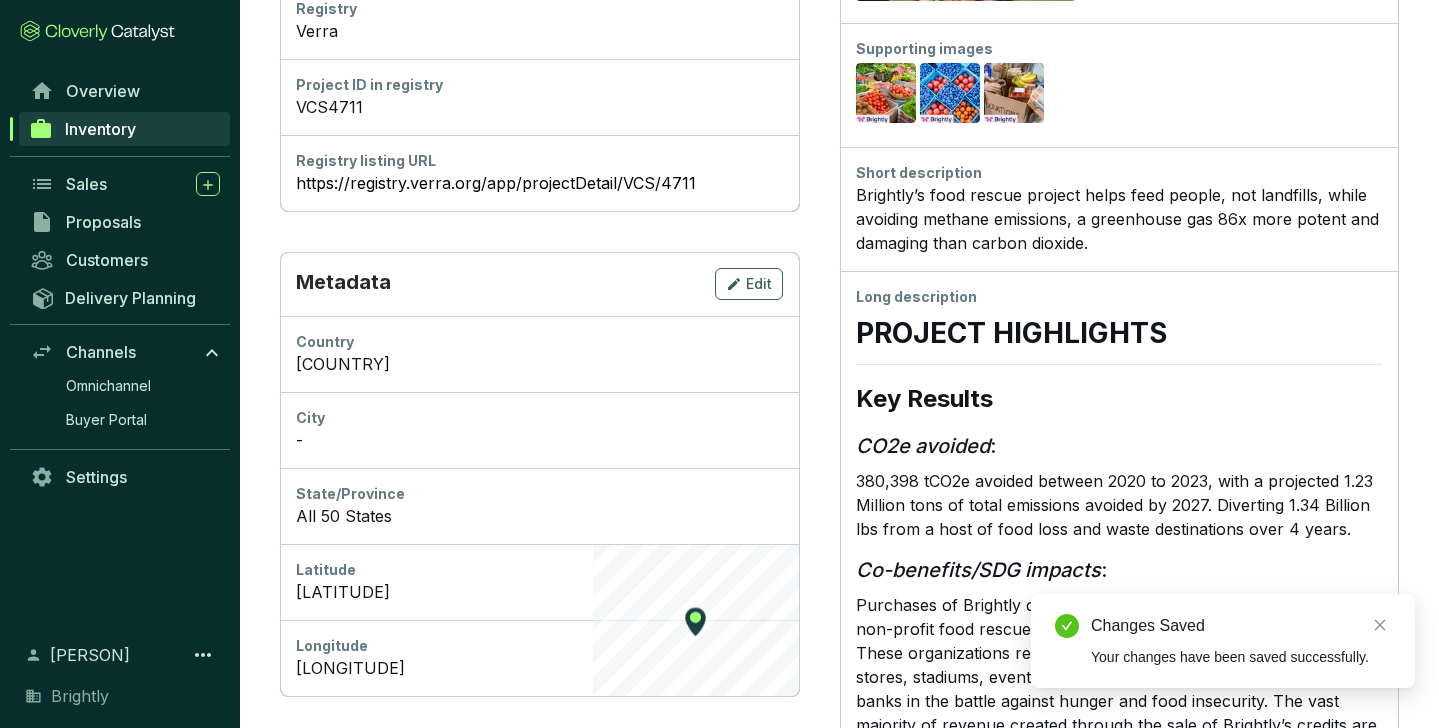 scroll, scrollTop: 532, scrollLeft: 0, axis: vertical 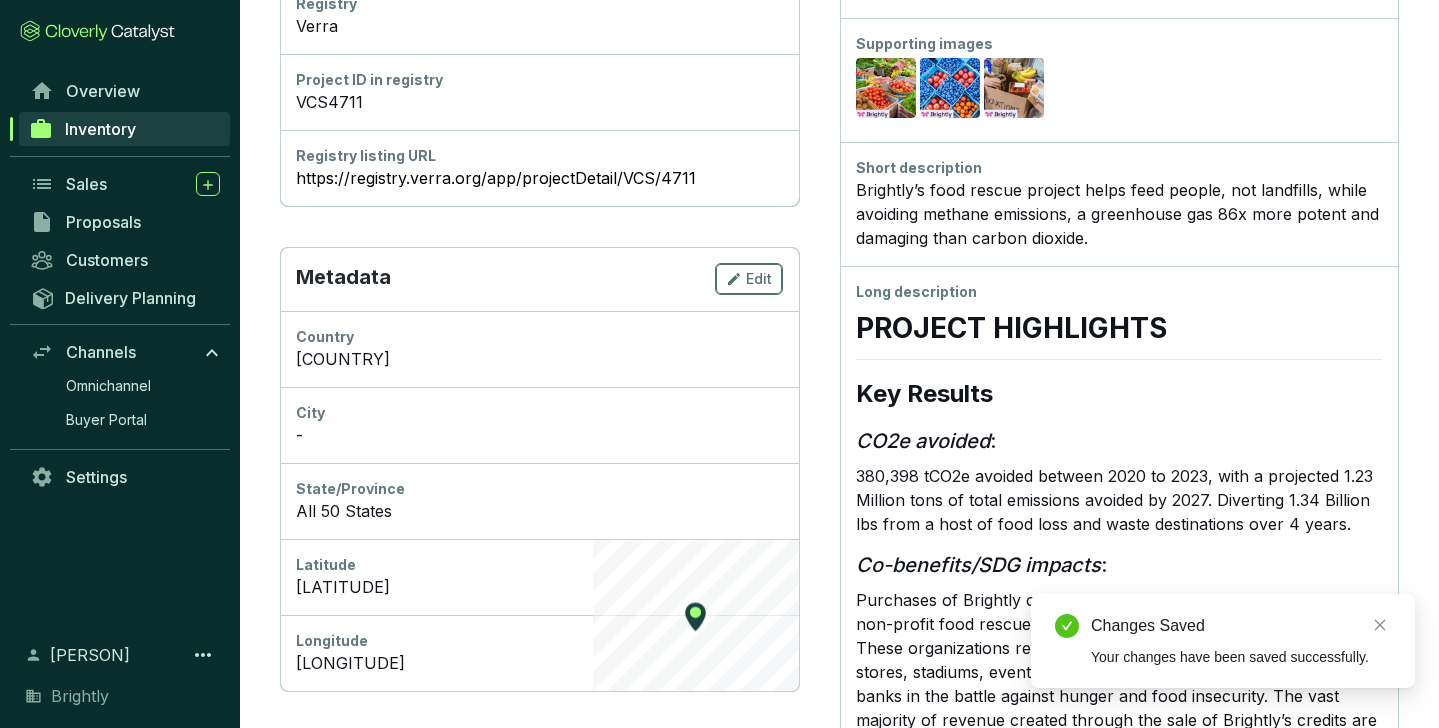 click on "Edit" at bounding box center [749, 279] 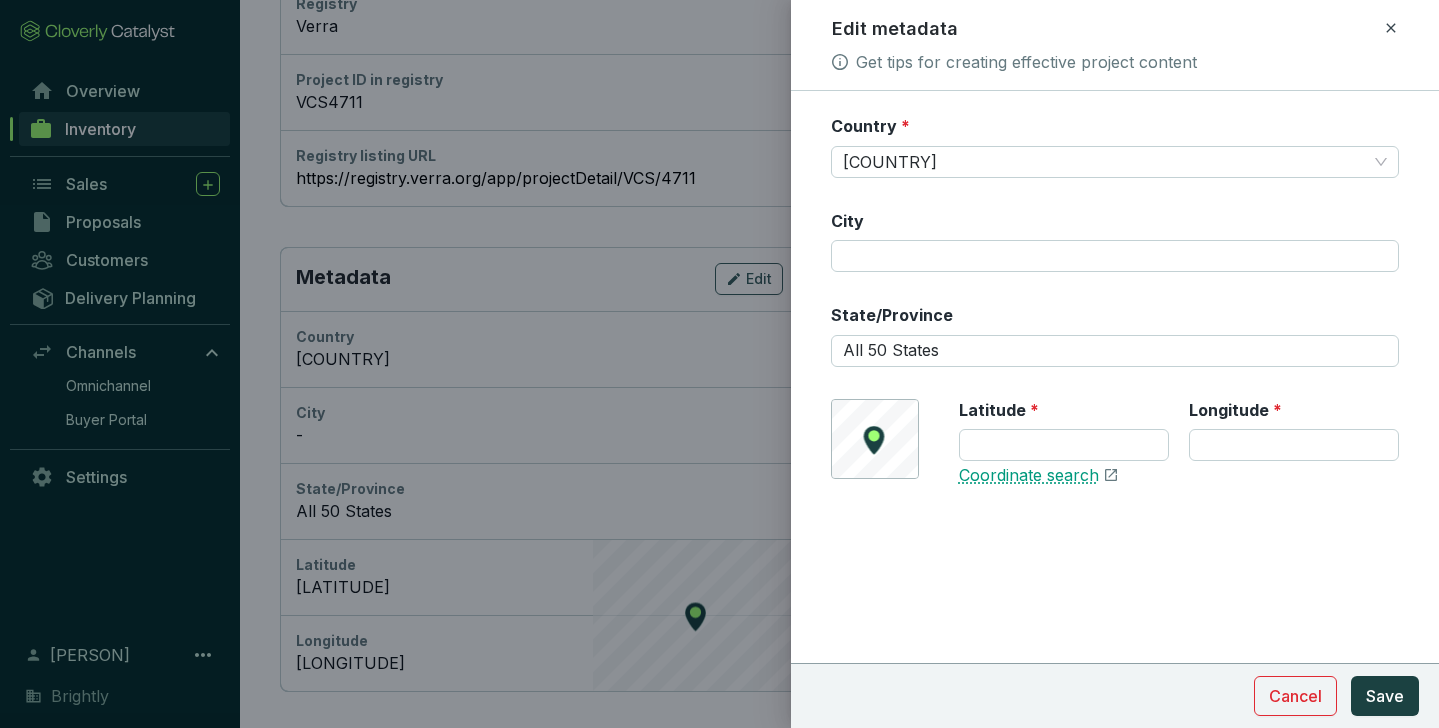 click on "Coordinate search" at bounding box center (1029, 476) 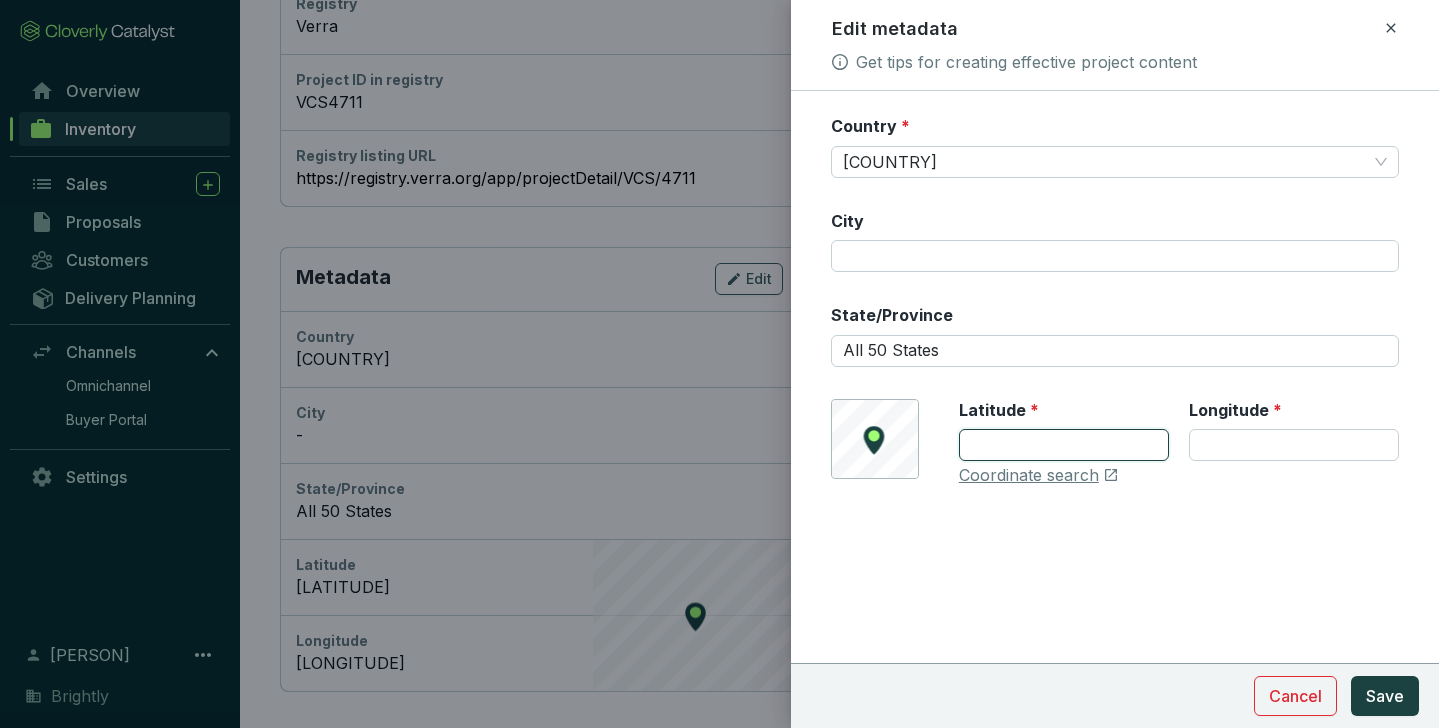 drag, startPoint x: 1055, startPoint y: 436, endPoint x: 916, endPoint y: 434, distance: 139.01439 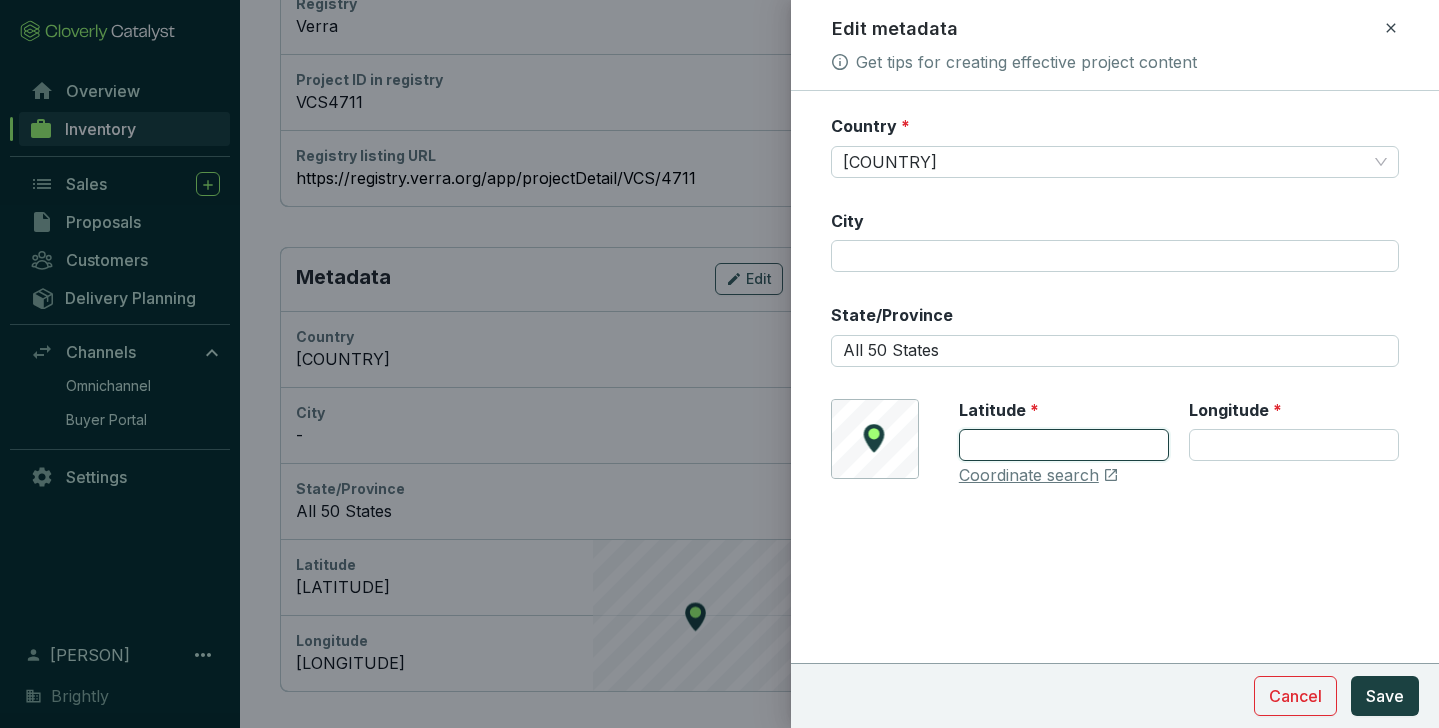 type on "[LATITUDE]" 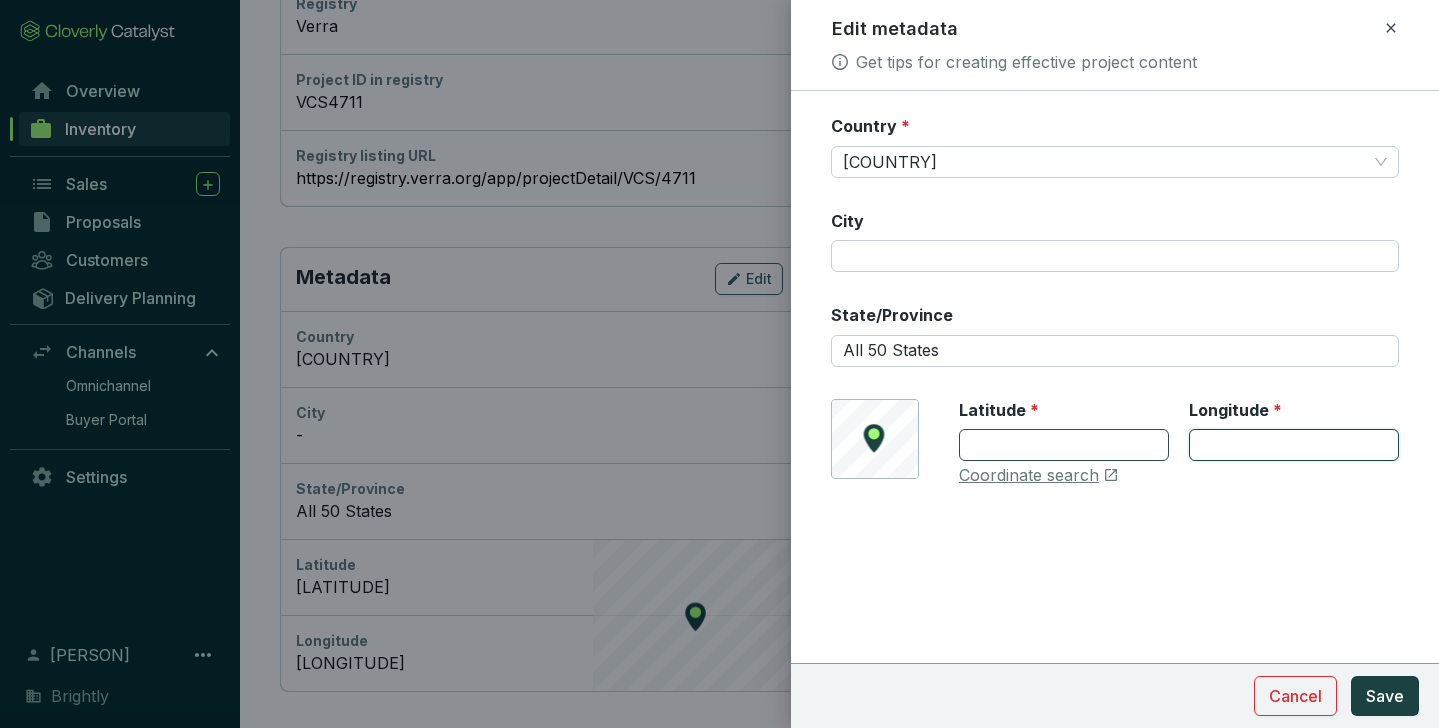 paste on "0.136307" 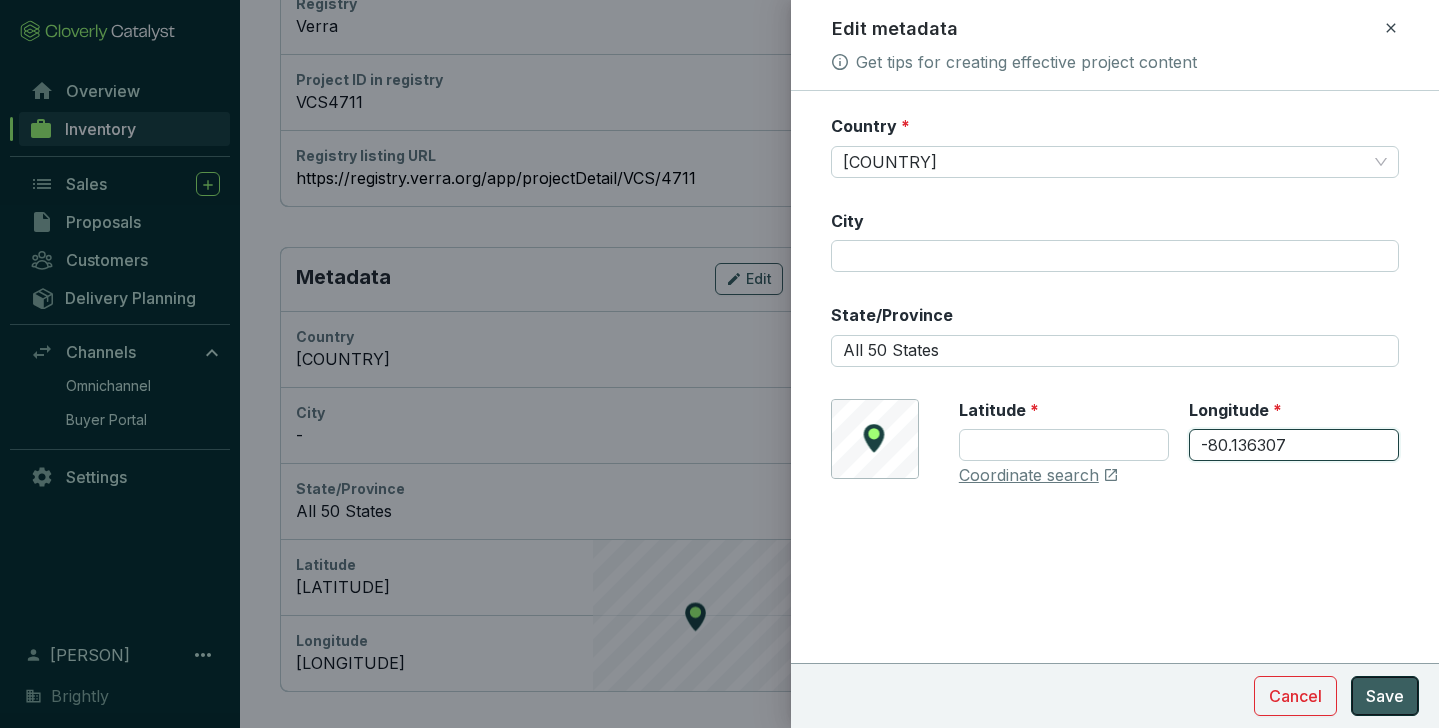 type on "-80.136307" 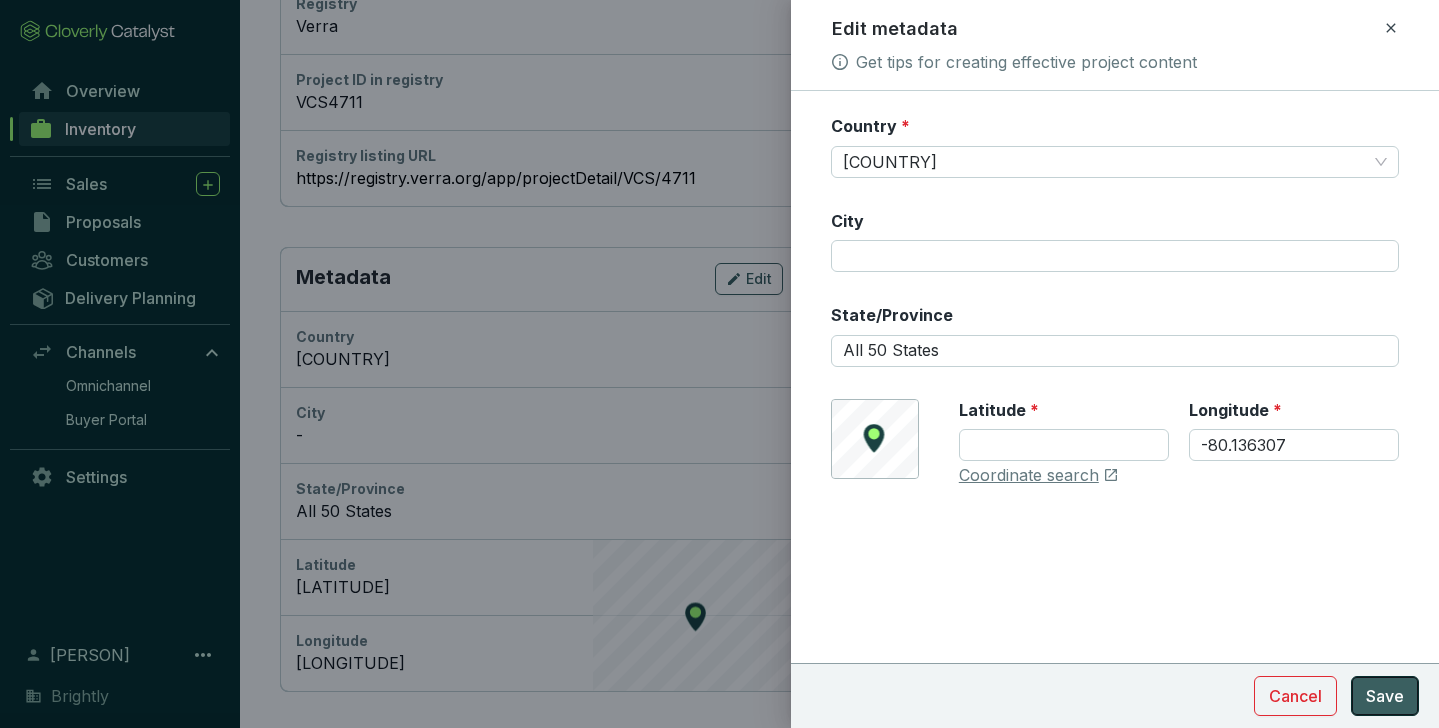 click on "Save" at bounding box center (1385, 696) 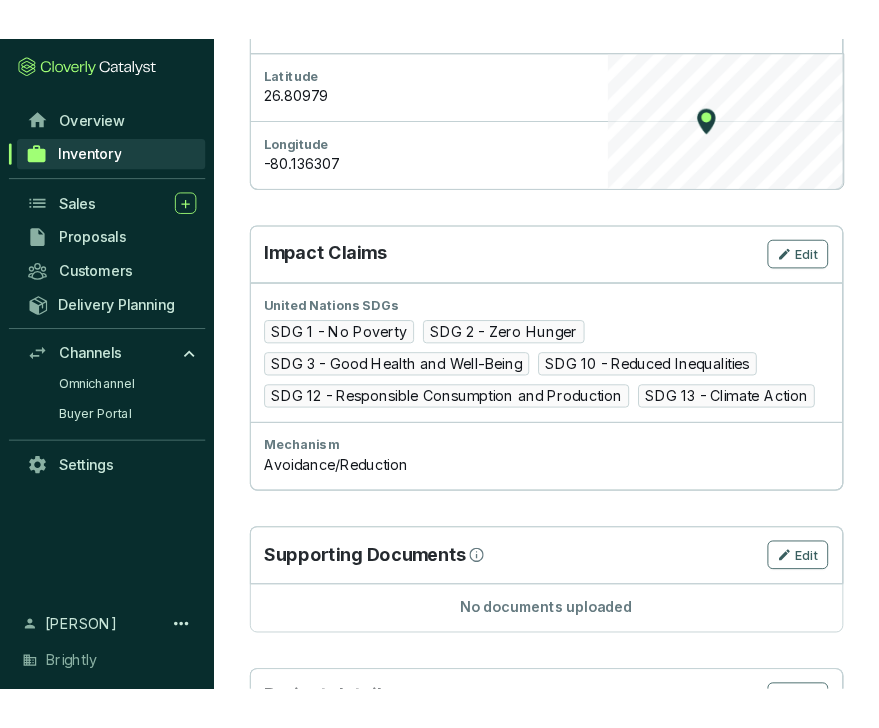scroll, scrollTop: 1097, scrollLeft: 0, axis: vertical 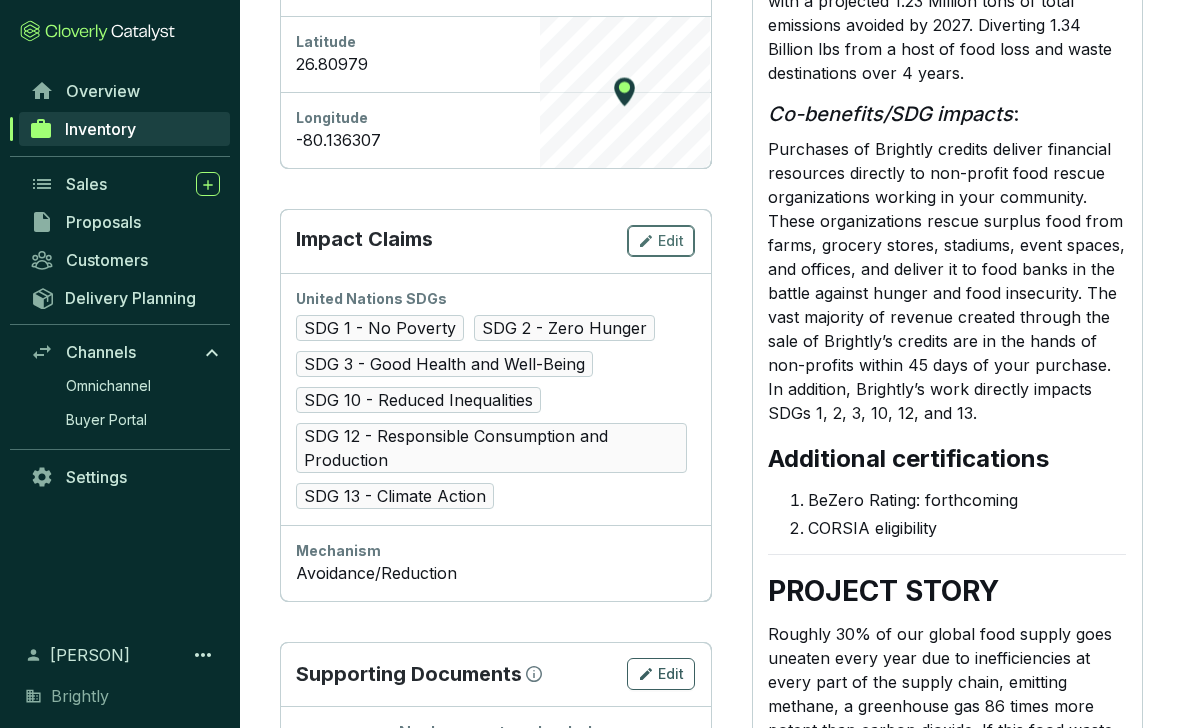 click on "Edit" at bounding box center (671, 241) 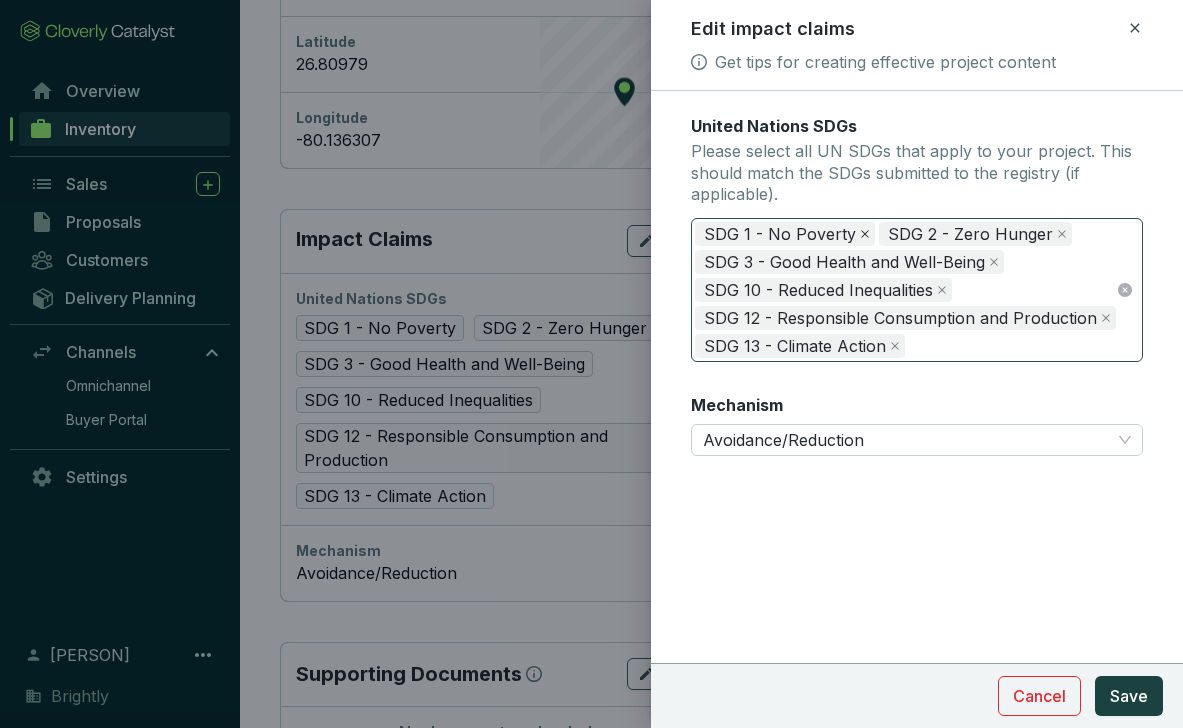 click 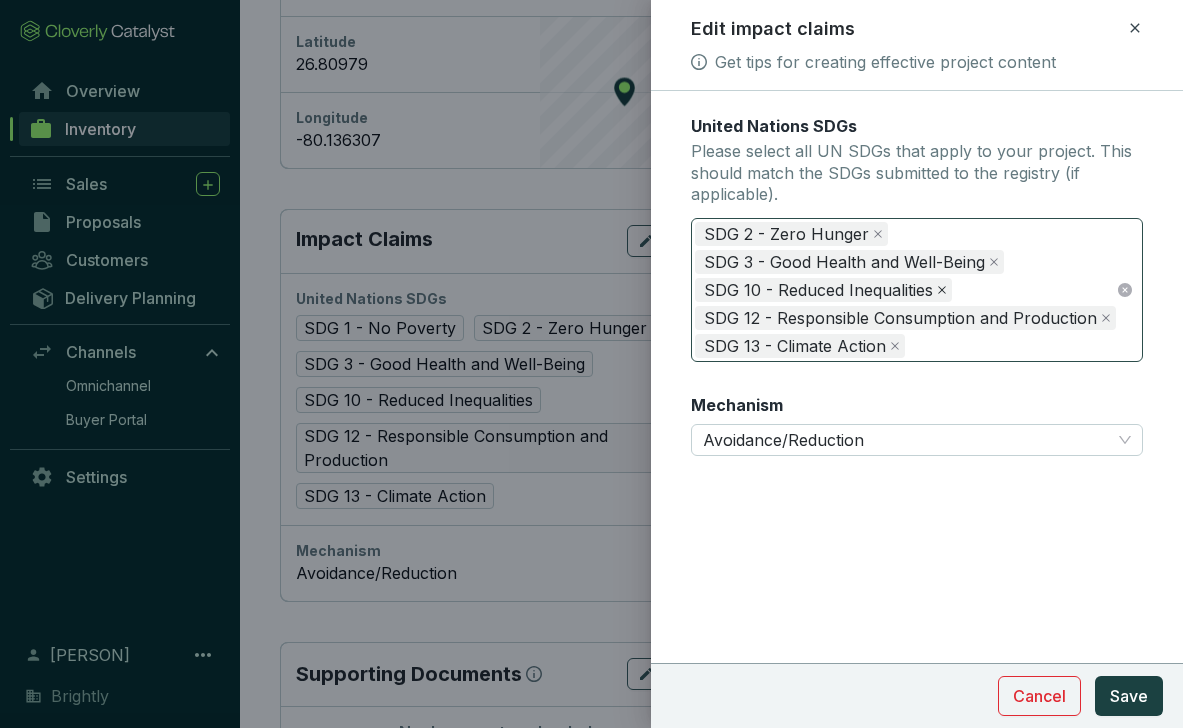 click 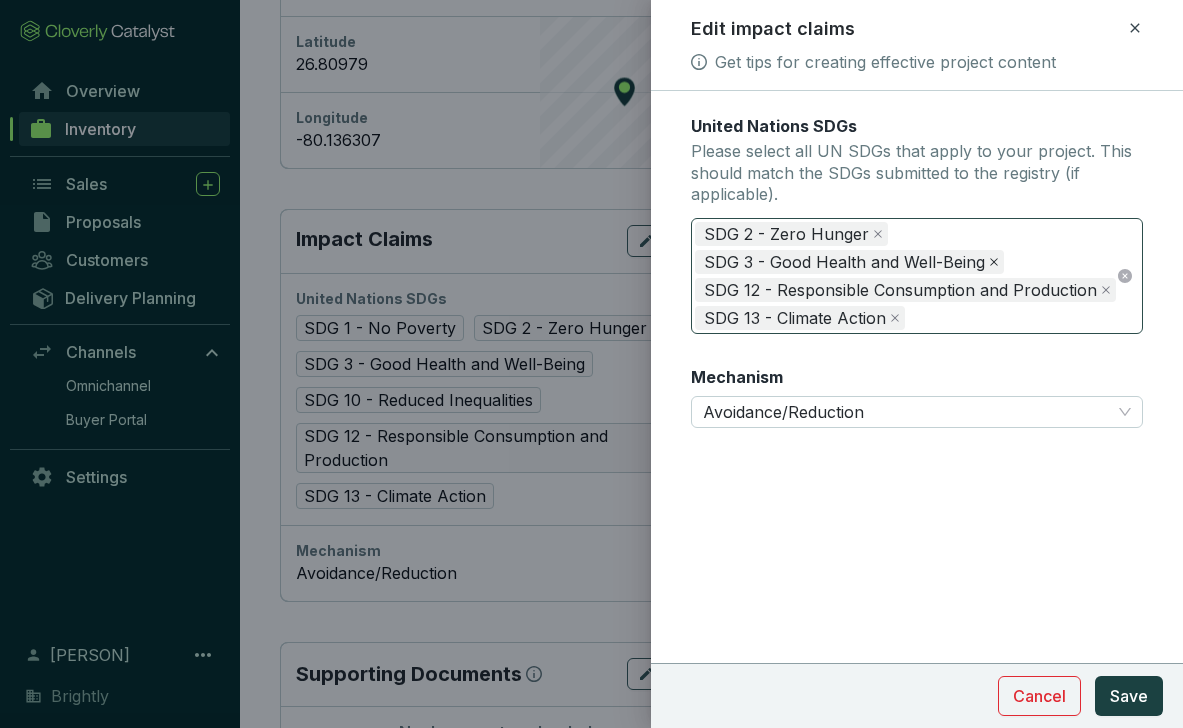 click 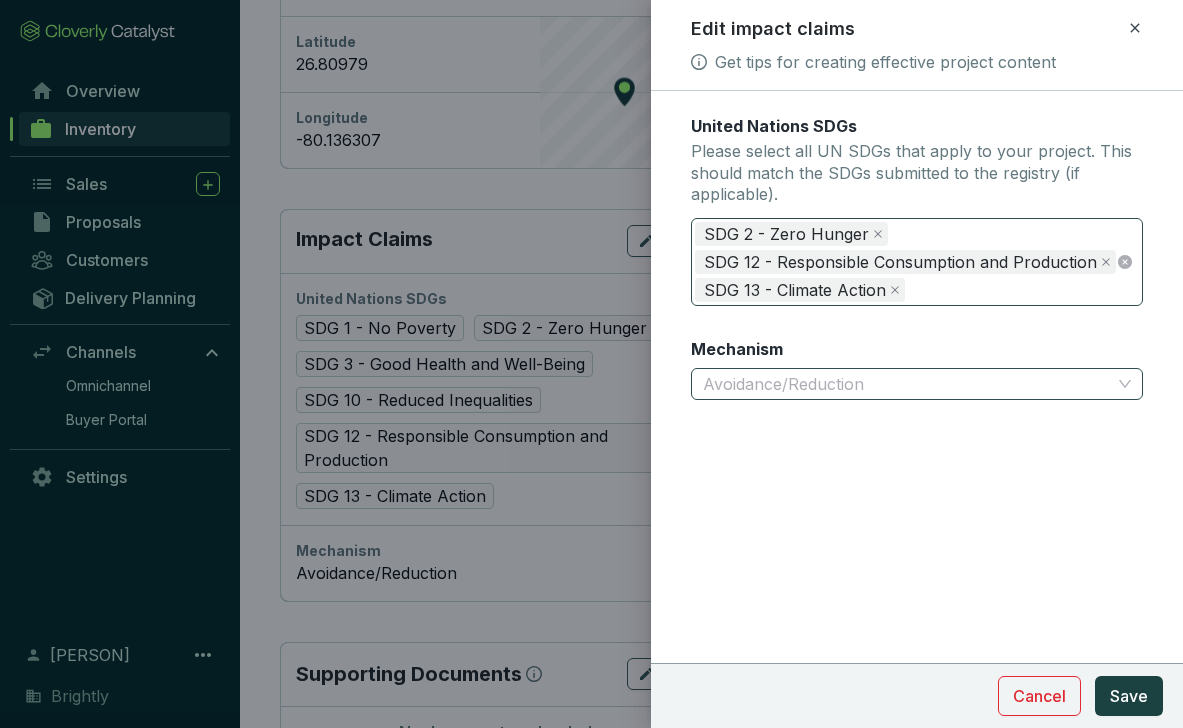 click on "Avoidance/Reduction" at bounding box center [917, 384] 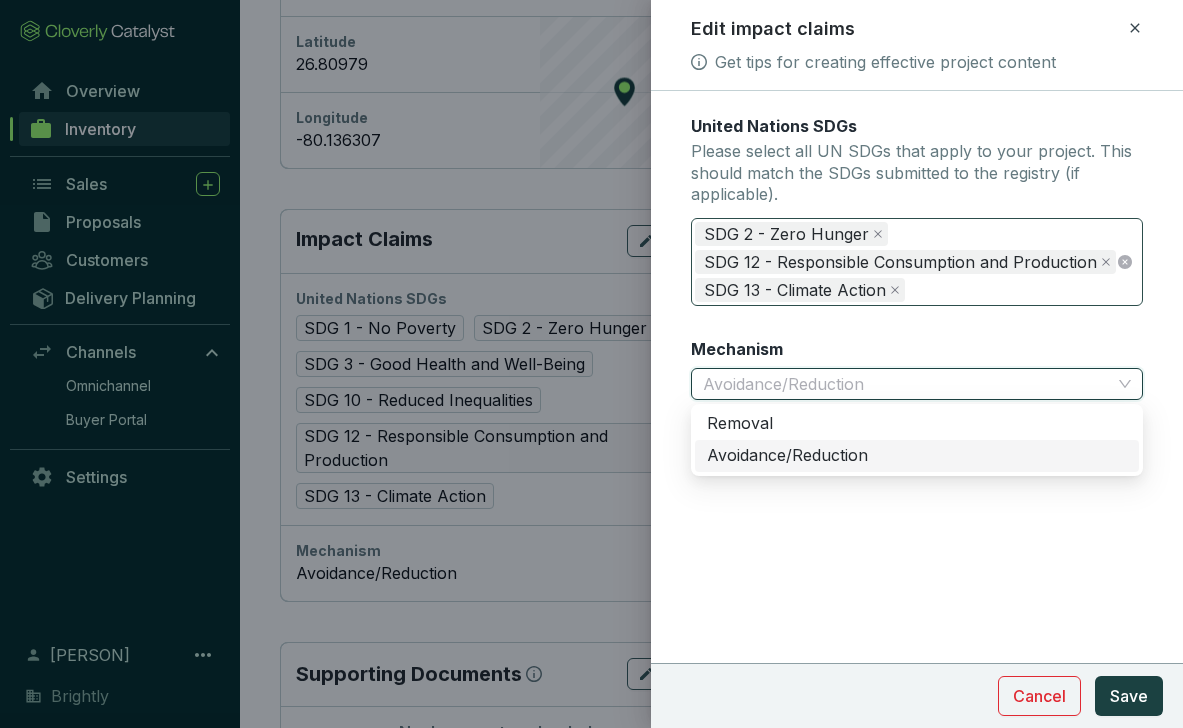 click on "Avoidance/Reduction" at bounding box center [917, 456] 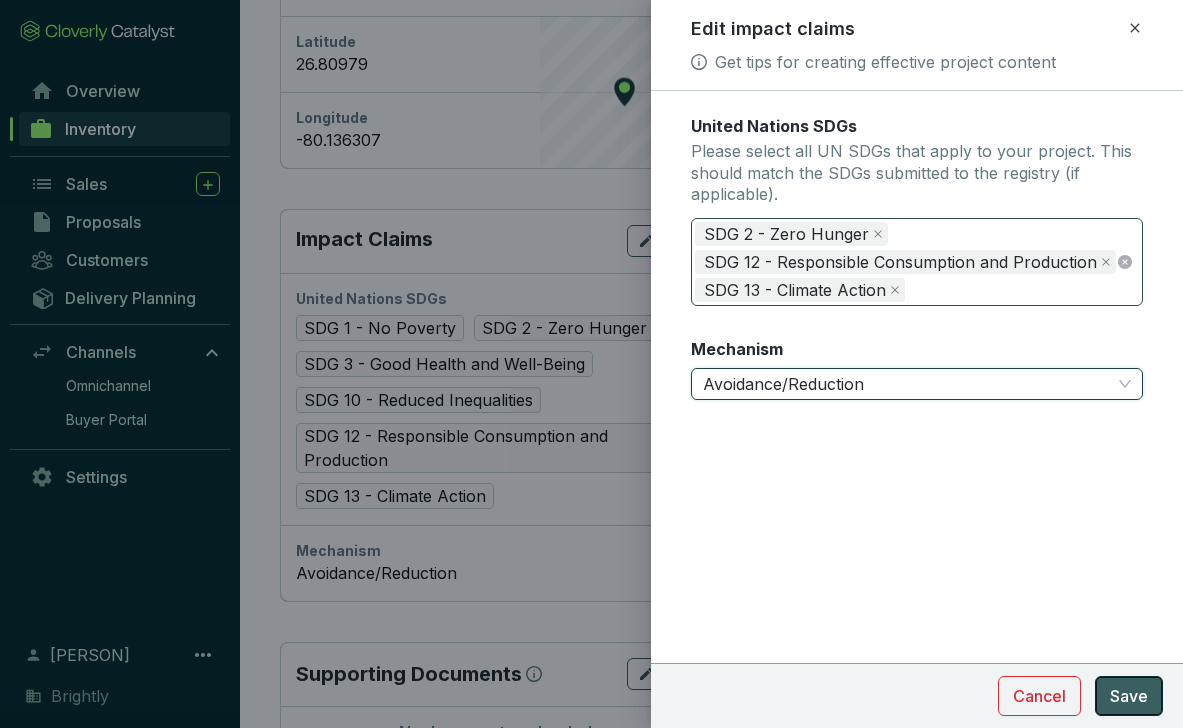 click on "Save" at bounding box center [1129, 696] 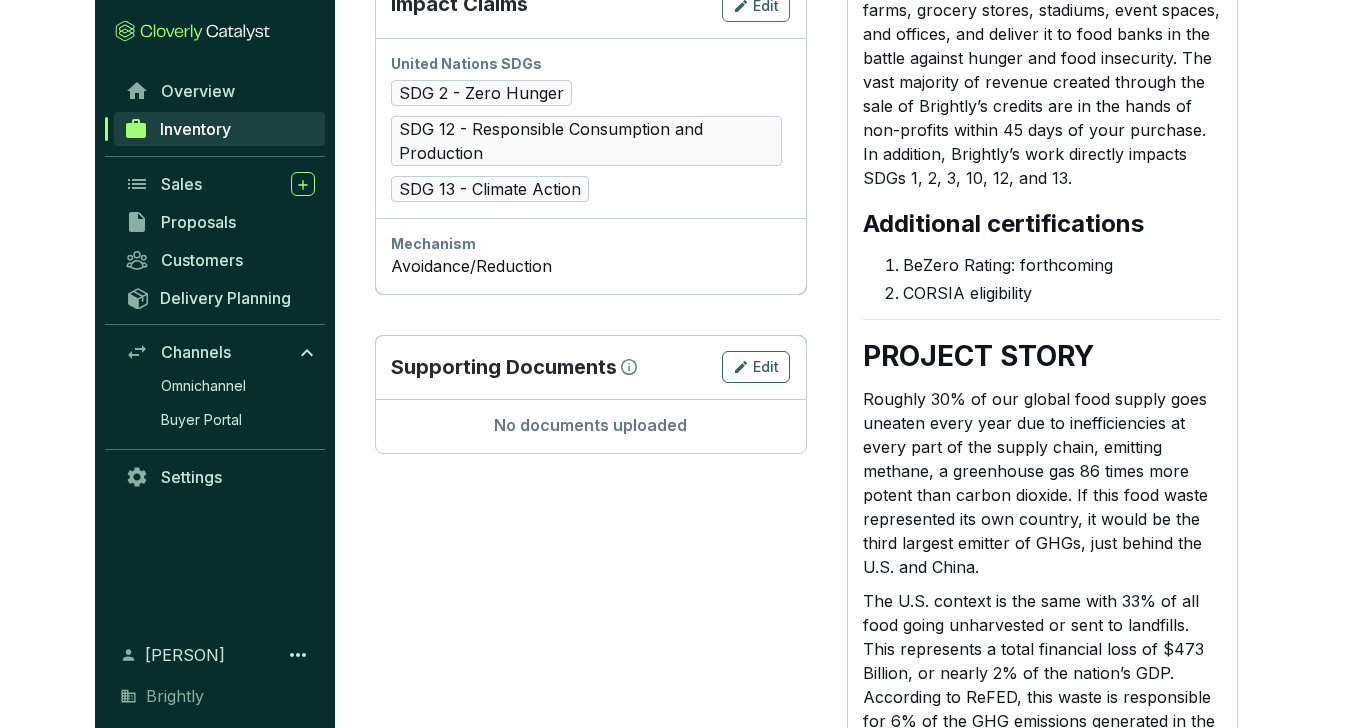scroll, scrollTop: 1266, scrollLeft: 0, axis: vertical 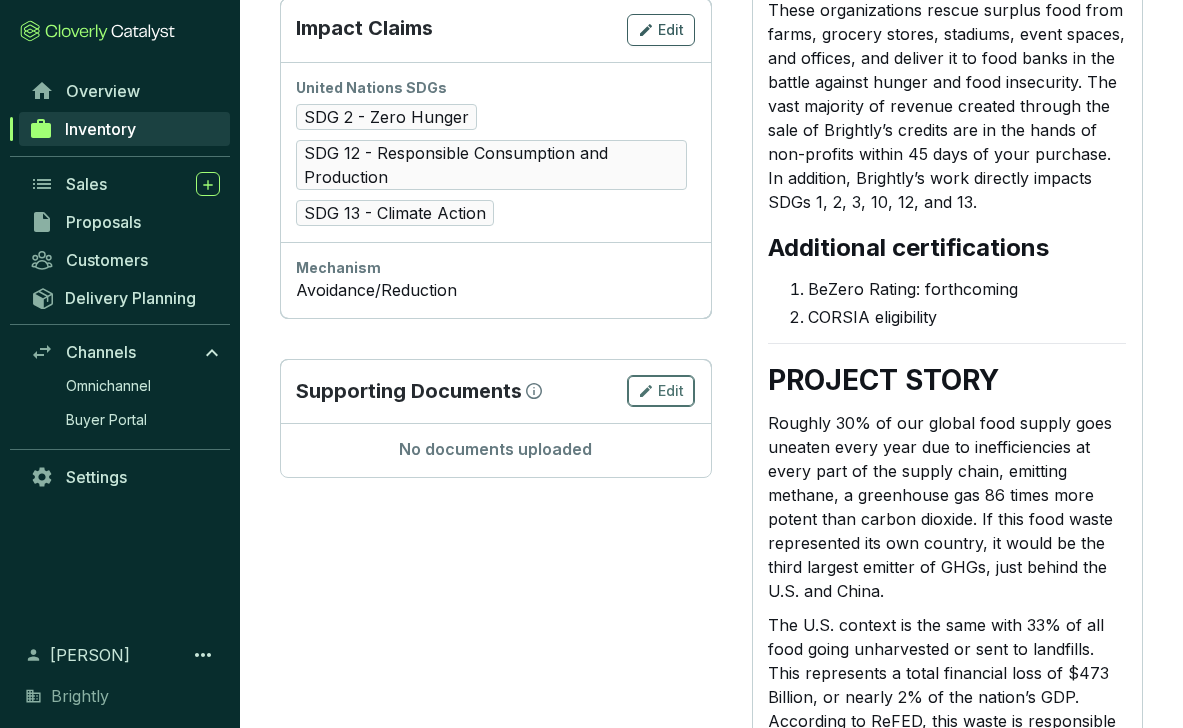 click on "Edit" at bounding box center [671, 391] 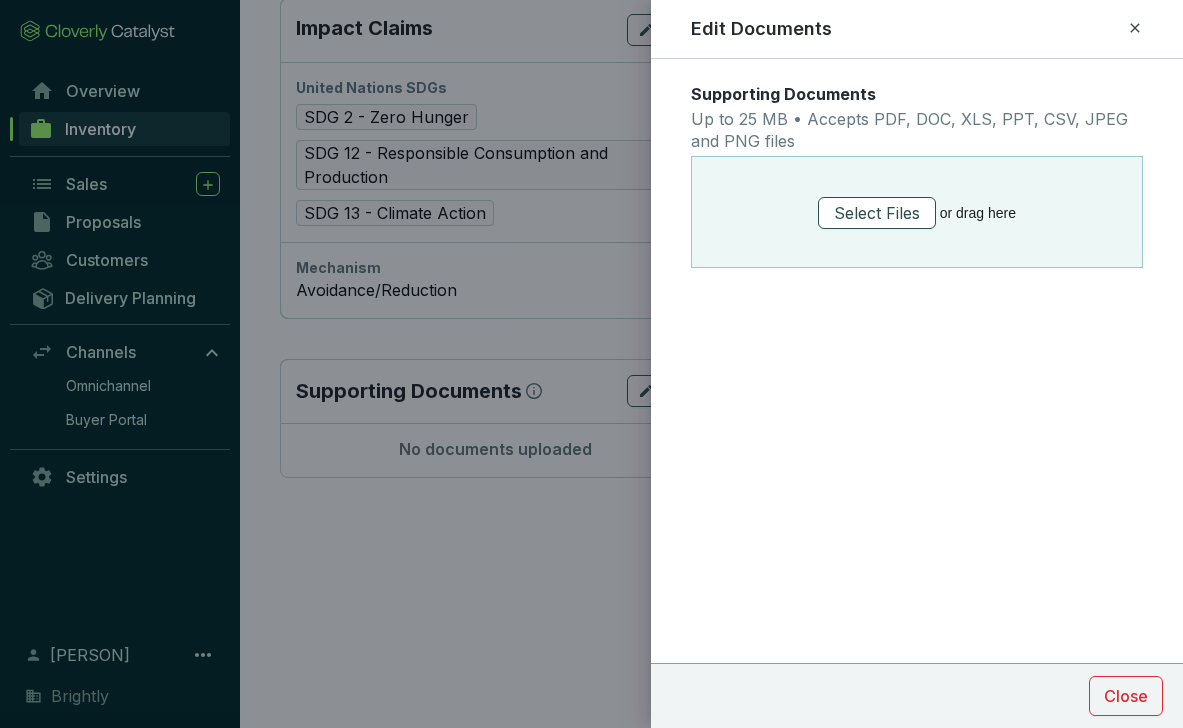 click on "Select Files" at bounding box center (877, 213) 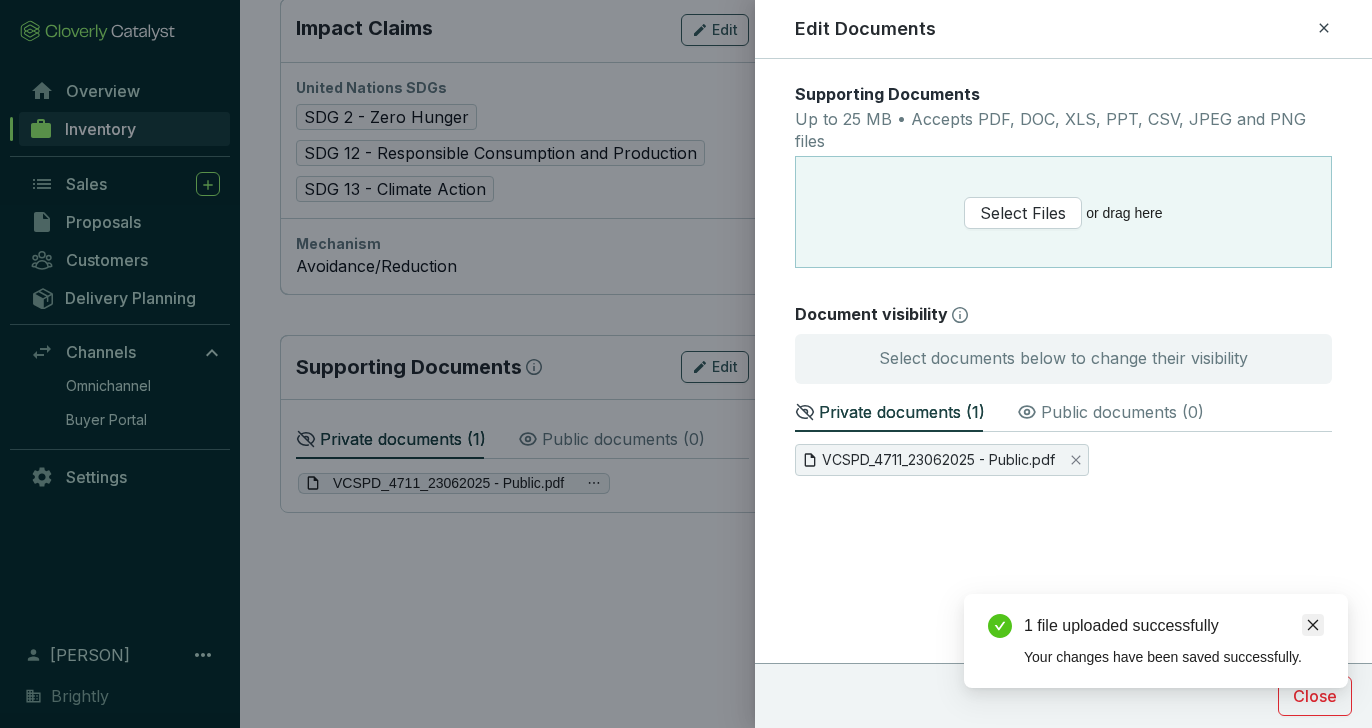 click 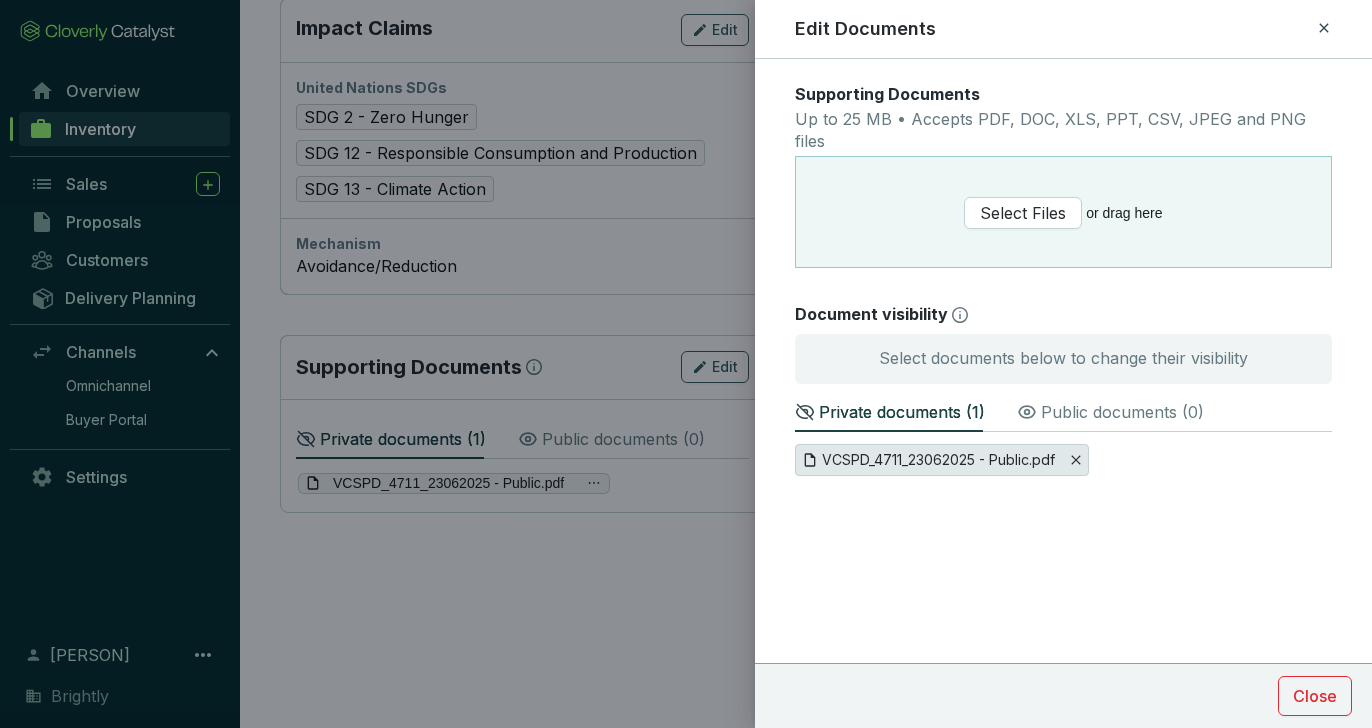 click 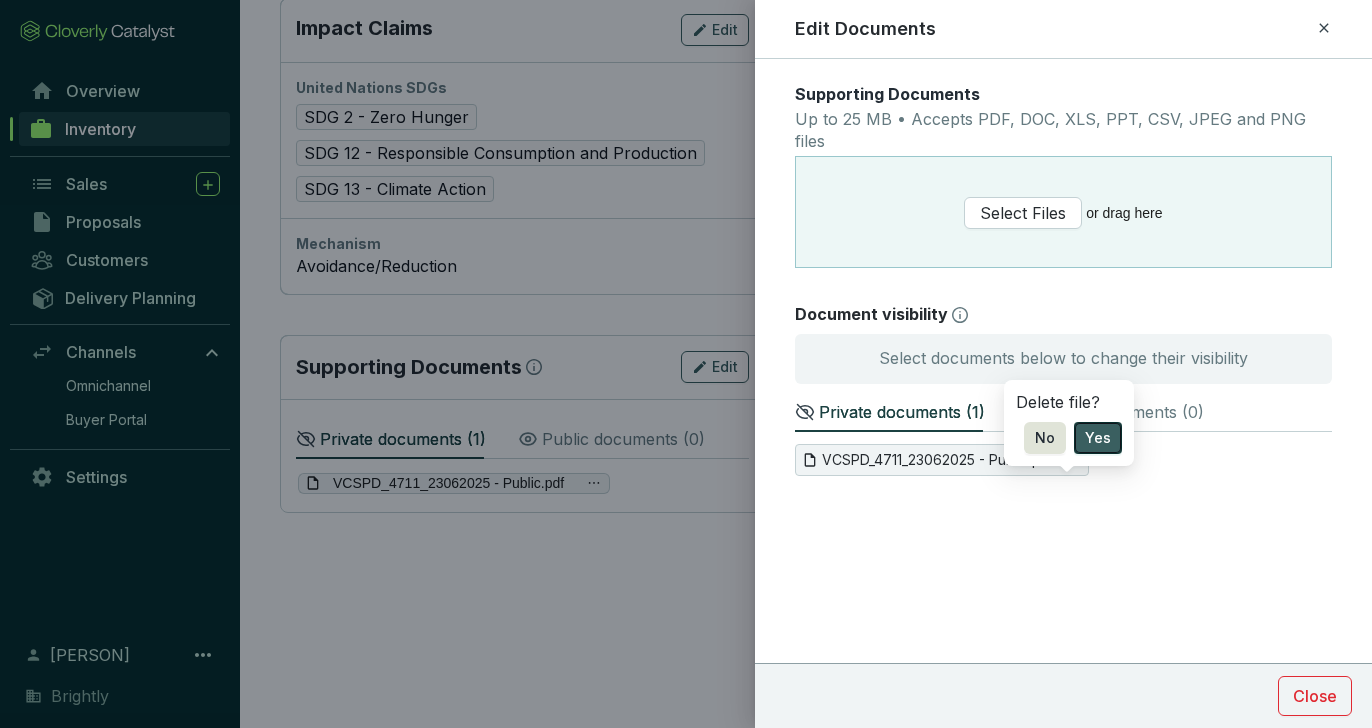 click on "Yes" at bounding box center (1098, 438) 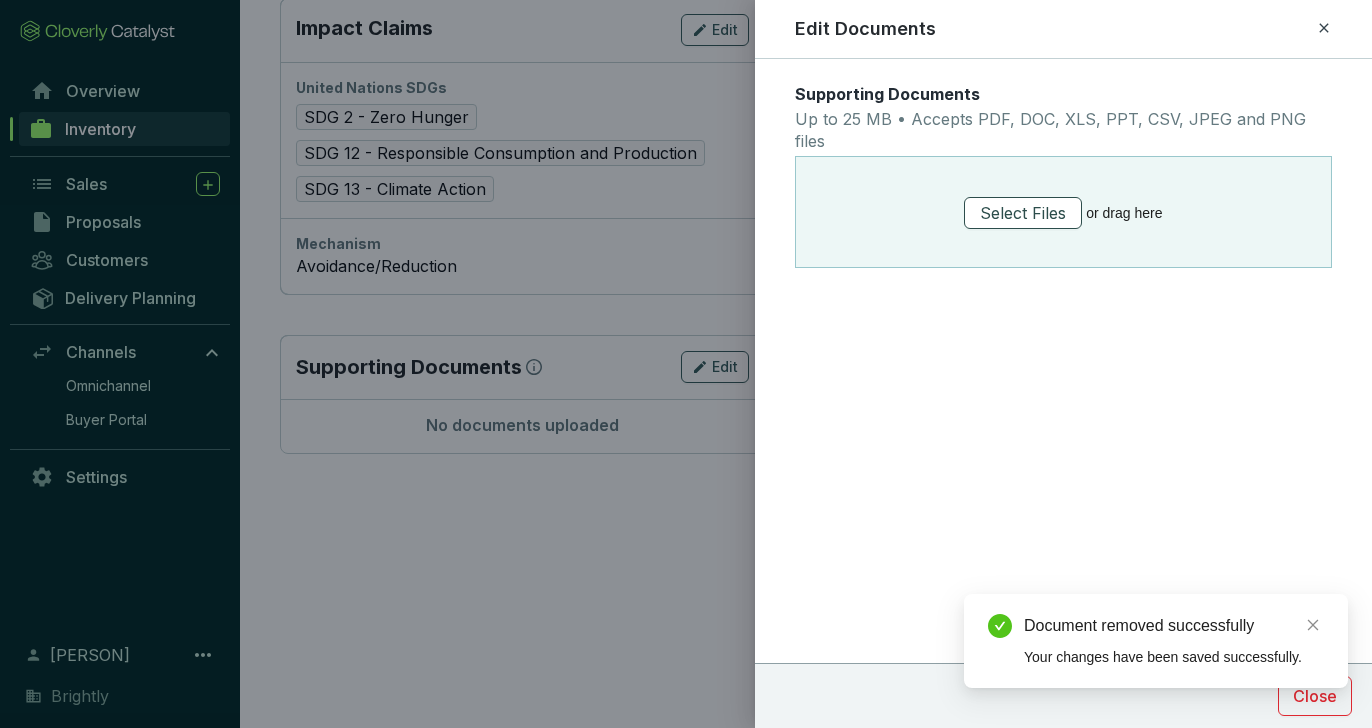 click on "Select Files" at bounding box center (1023, 213) 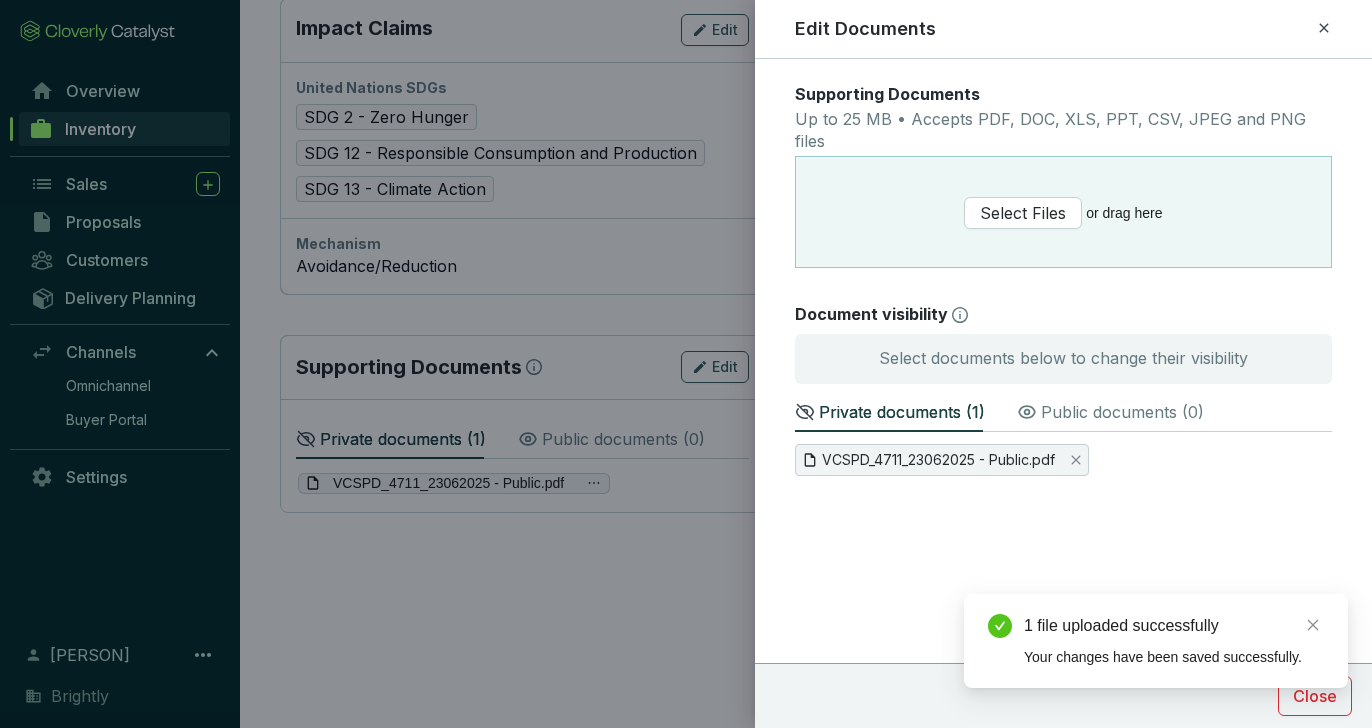 click on "Public documents ( 0 )" at bounding box center (1122, 412) 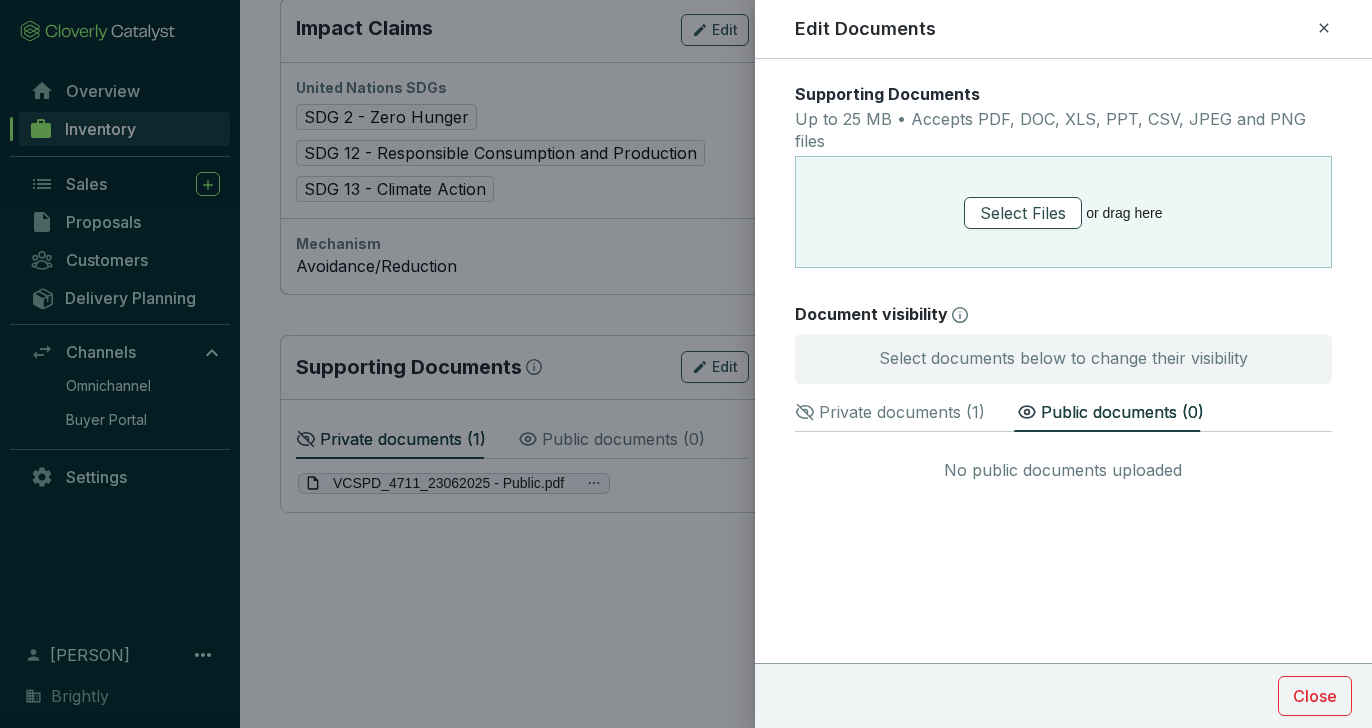 click on "Select Files" at bounding box center (1023, 213) 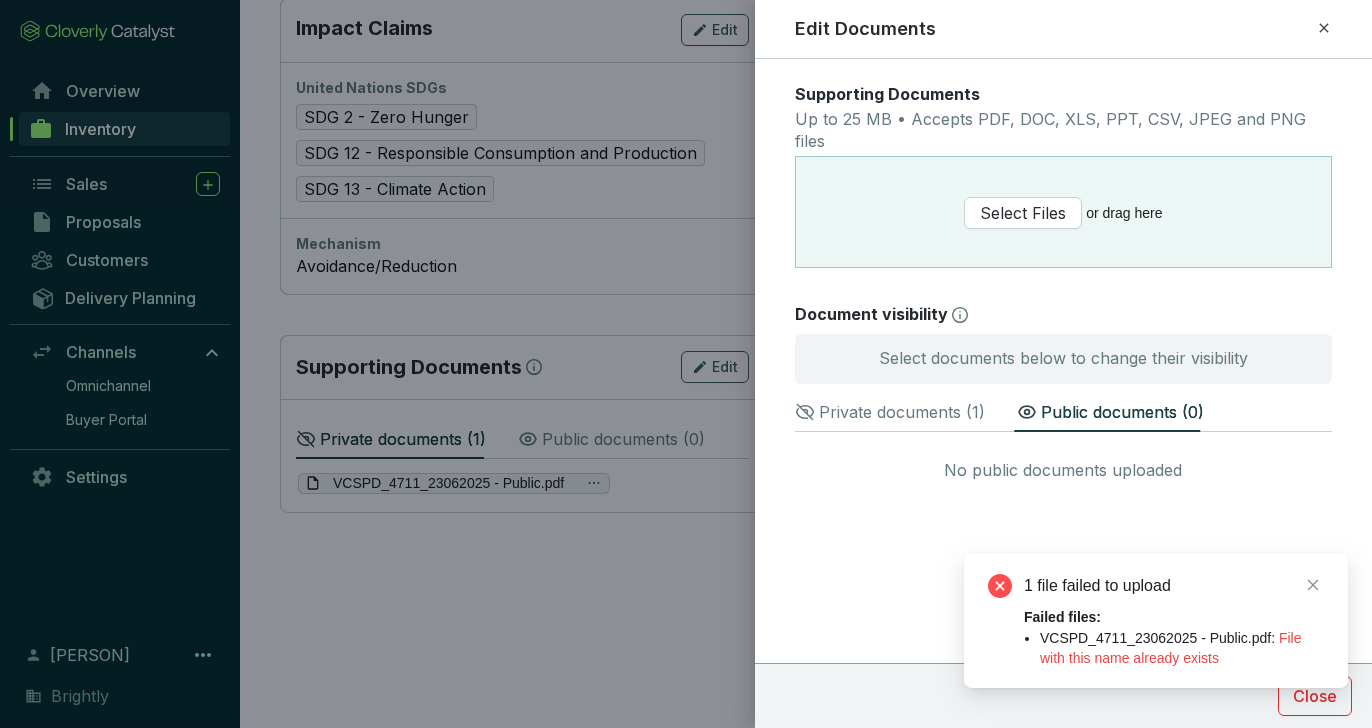 click 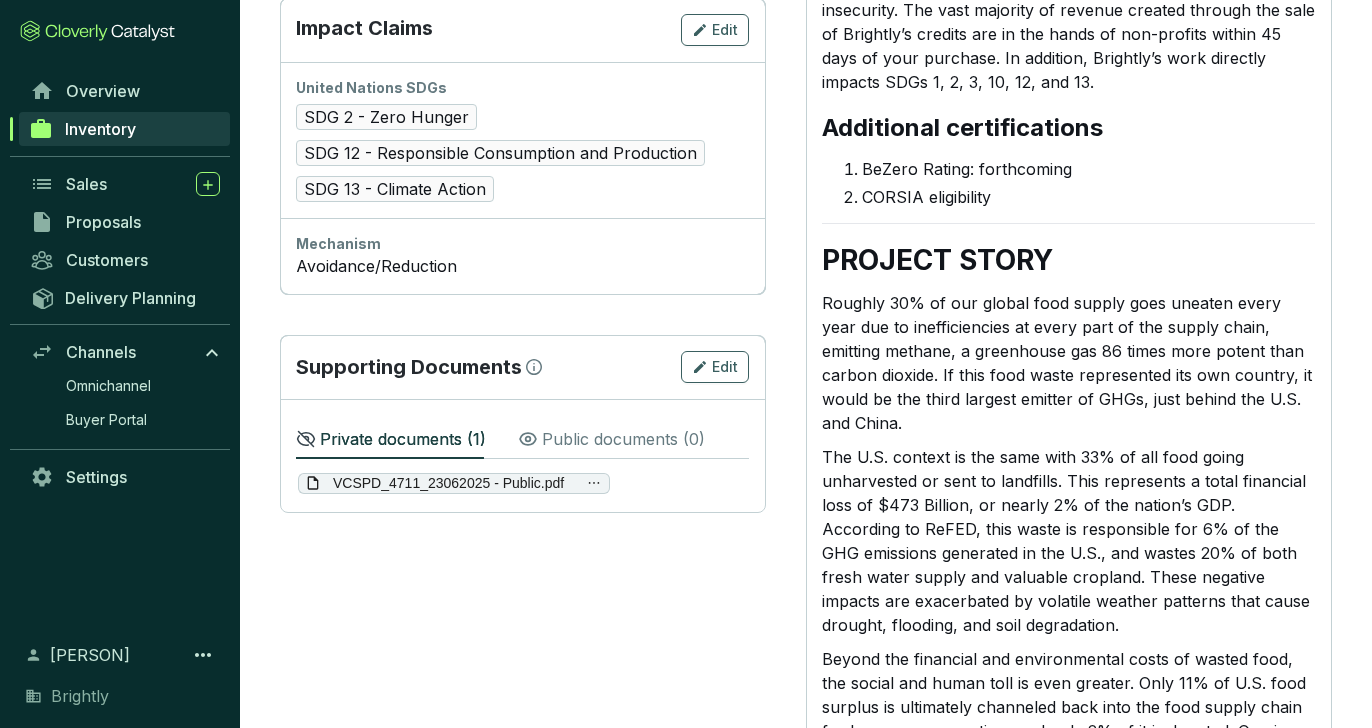 click on "Supporting Documents Edit" at bounding box center (522, 367) 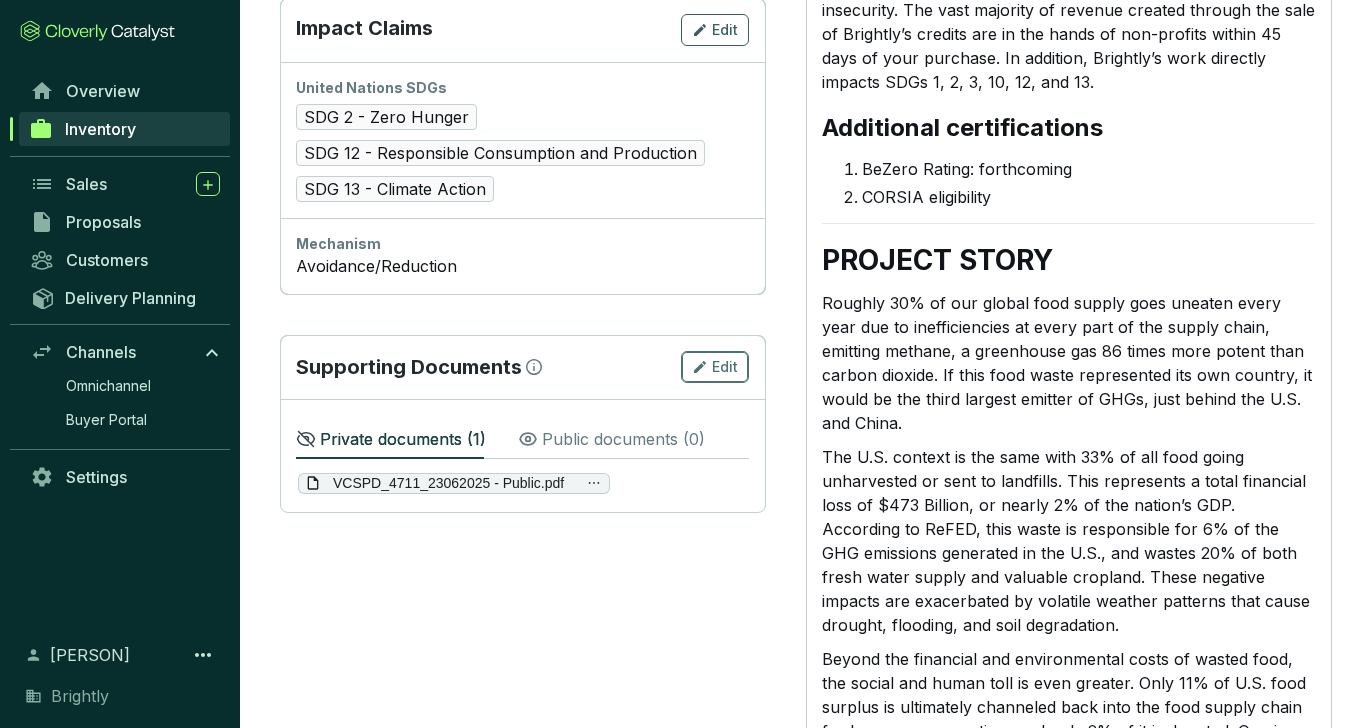 click on "Edit" at bounding box center (715, 367) 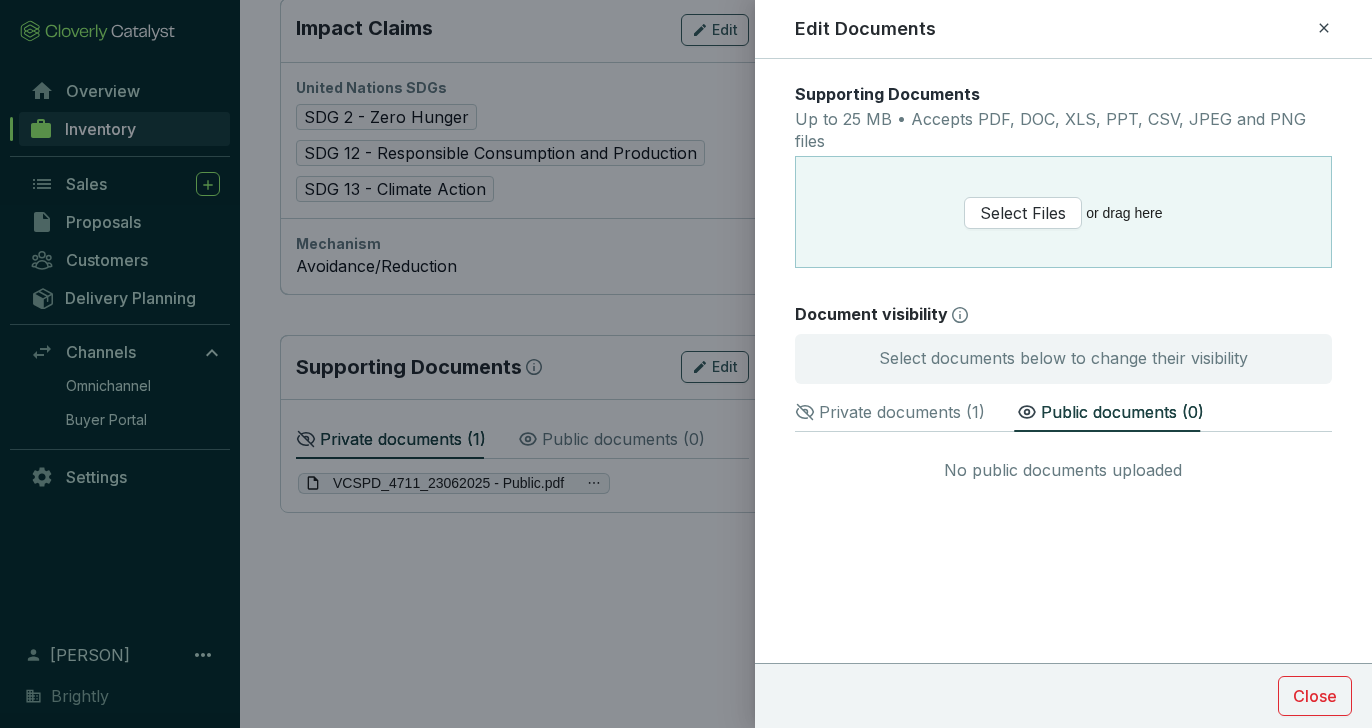 click on "Private documents ( 1 )" at bounding box center (902, 412) 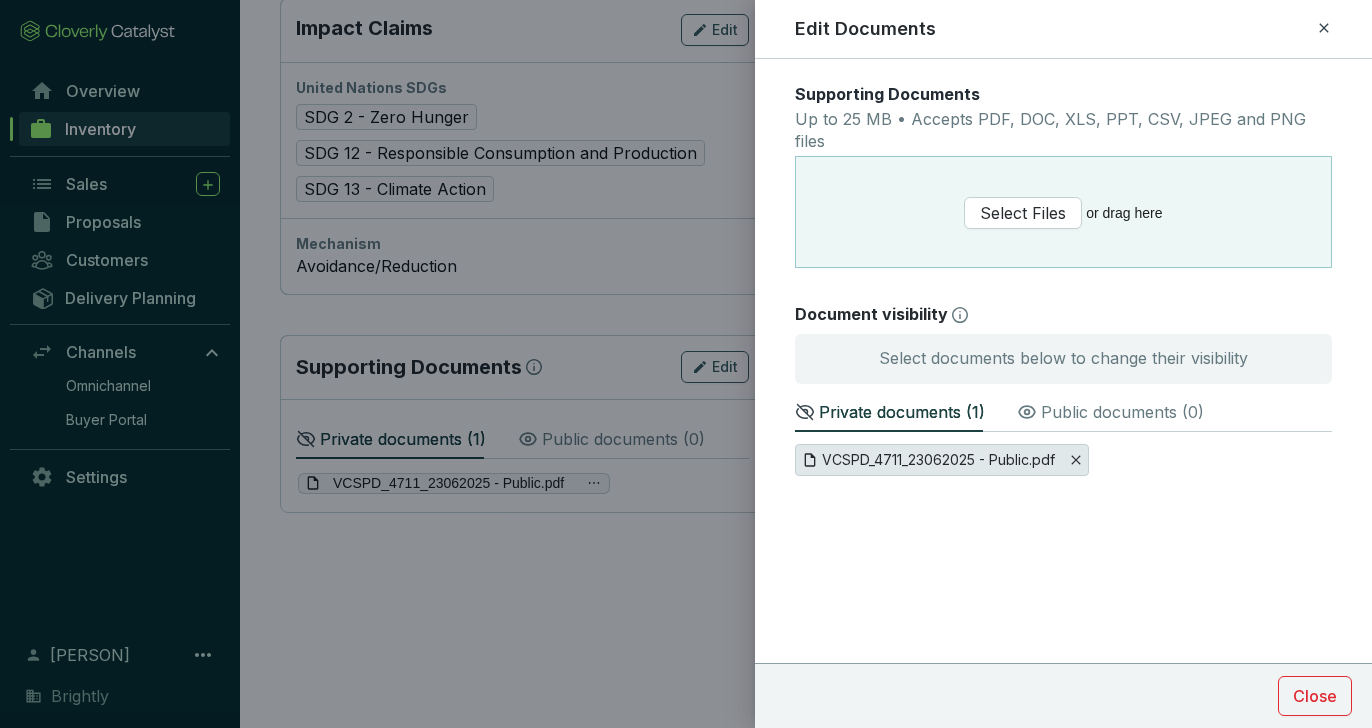 click 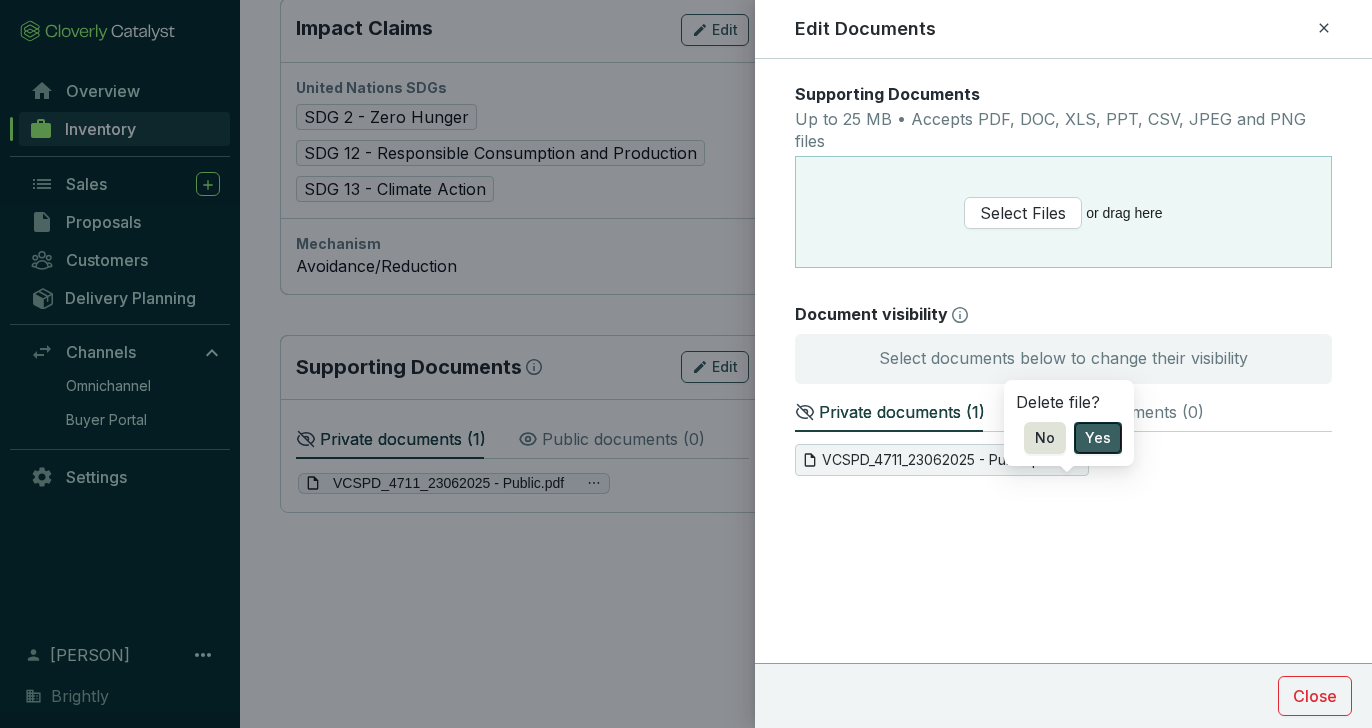 click on "Yes" at bounding box center [1098, 438] 